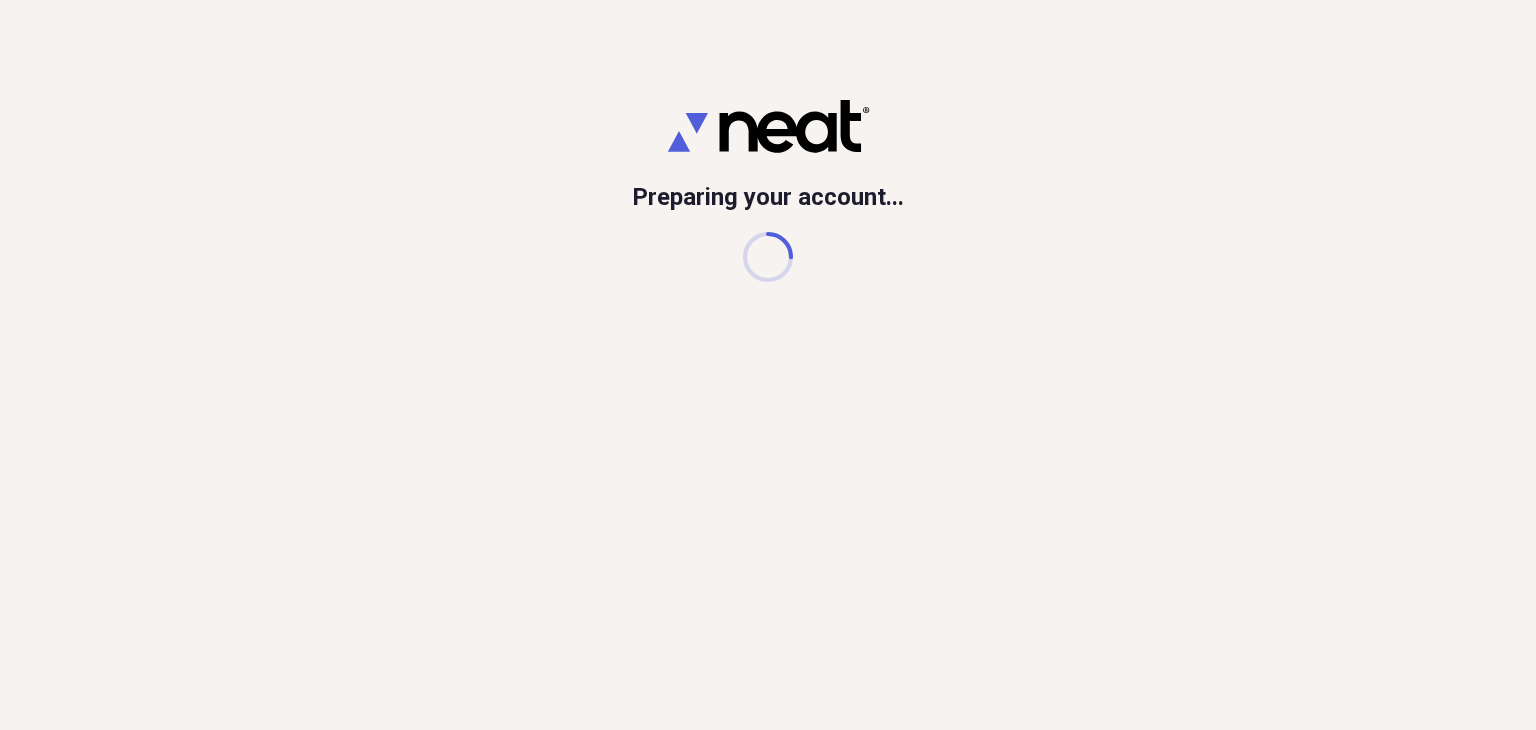 scroll, scrollTop: 0, scrollLeft: 0, axis: both 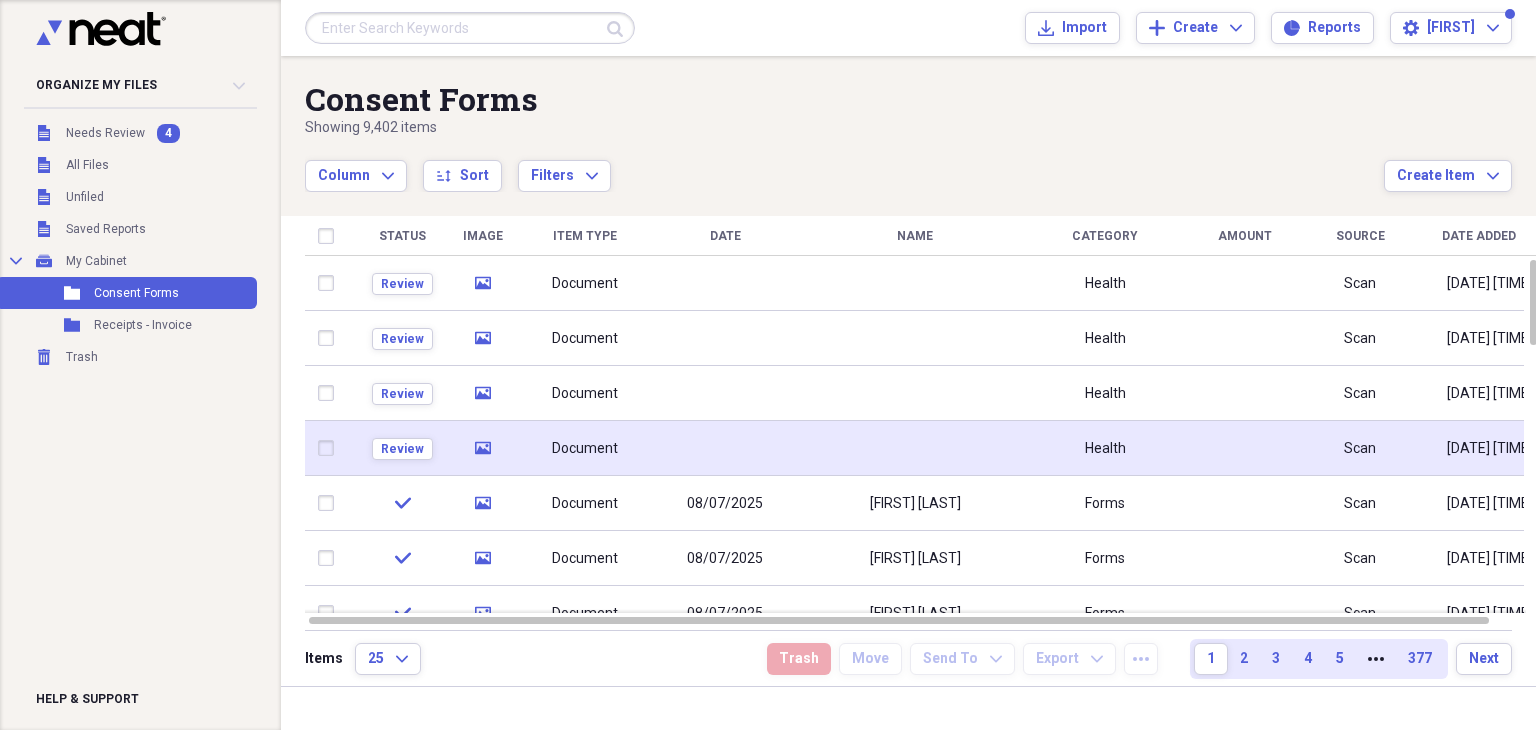 click at bounding box center (725, 448) 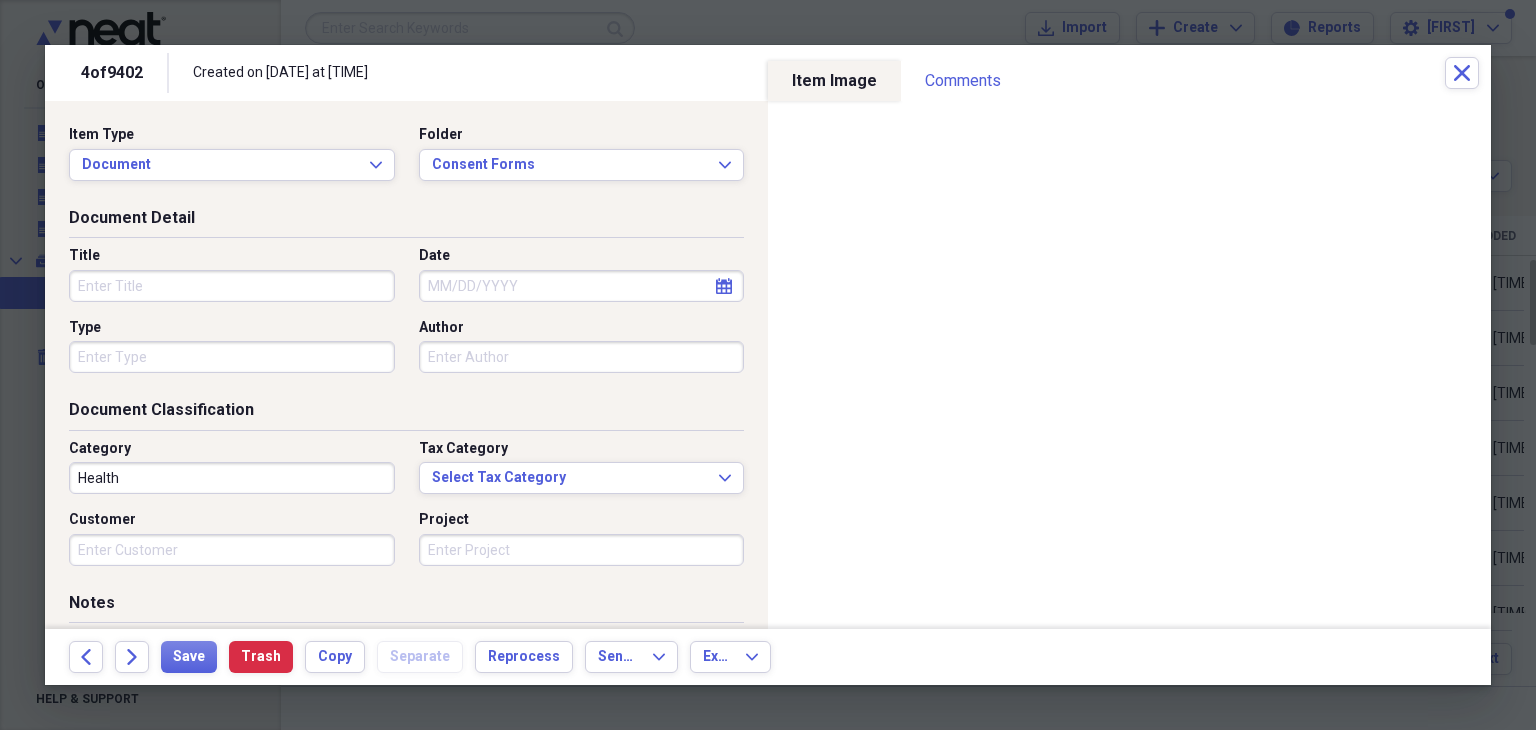 click on "Title" at bounding box center [232, 286] 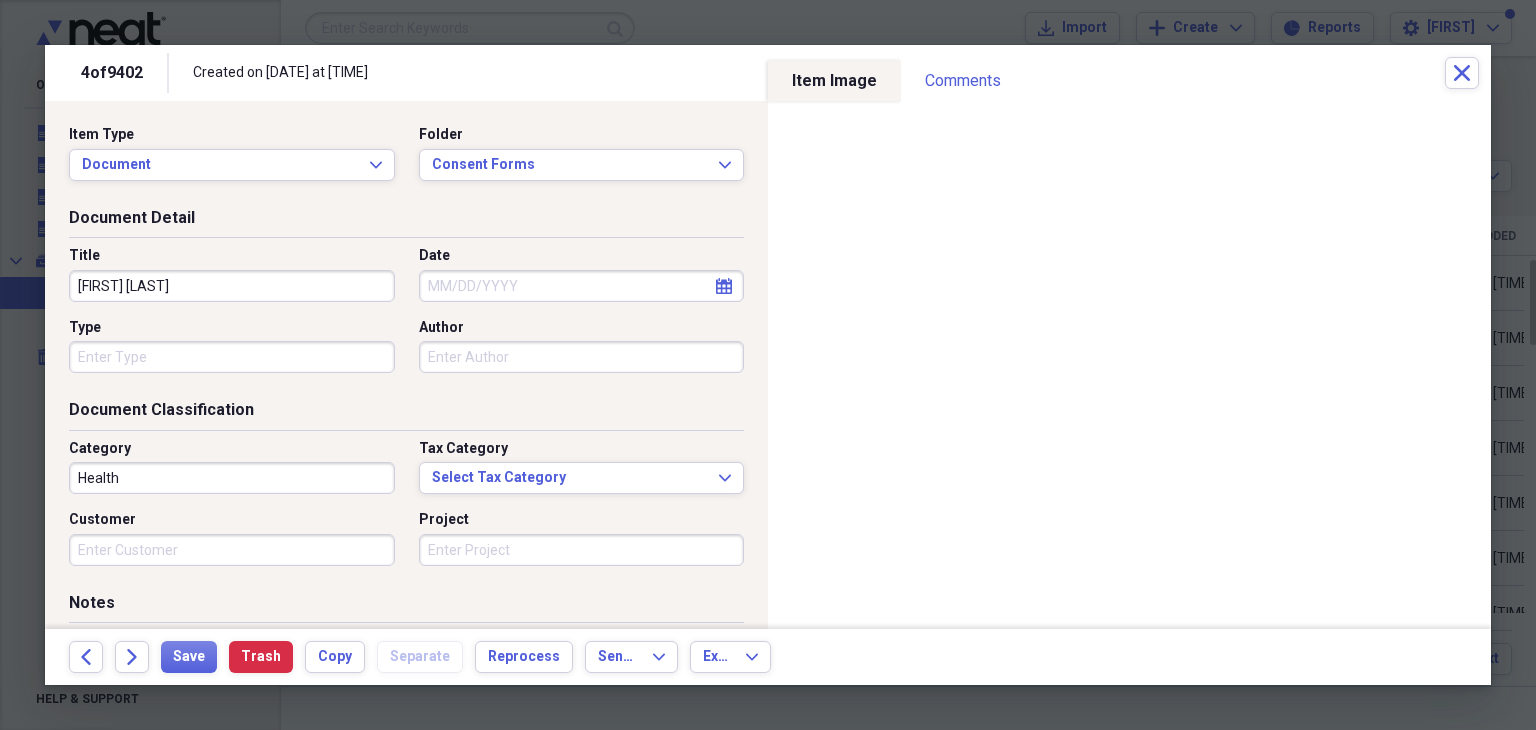 type on "[FIRST] [LAST]" 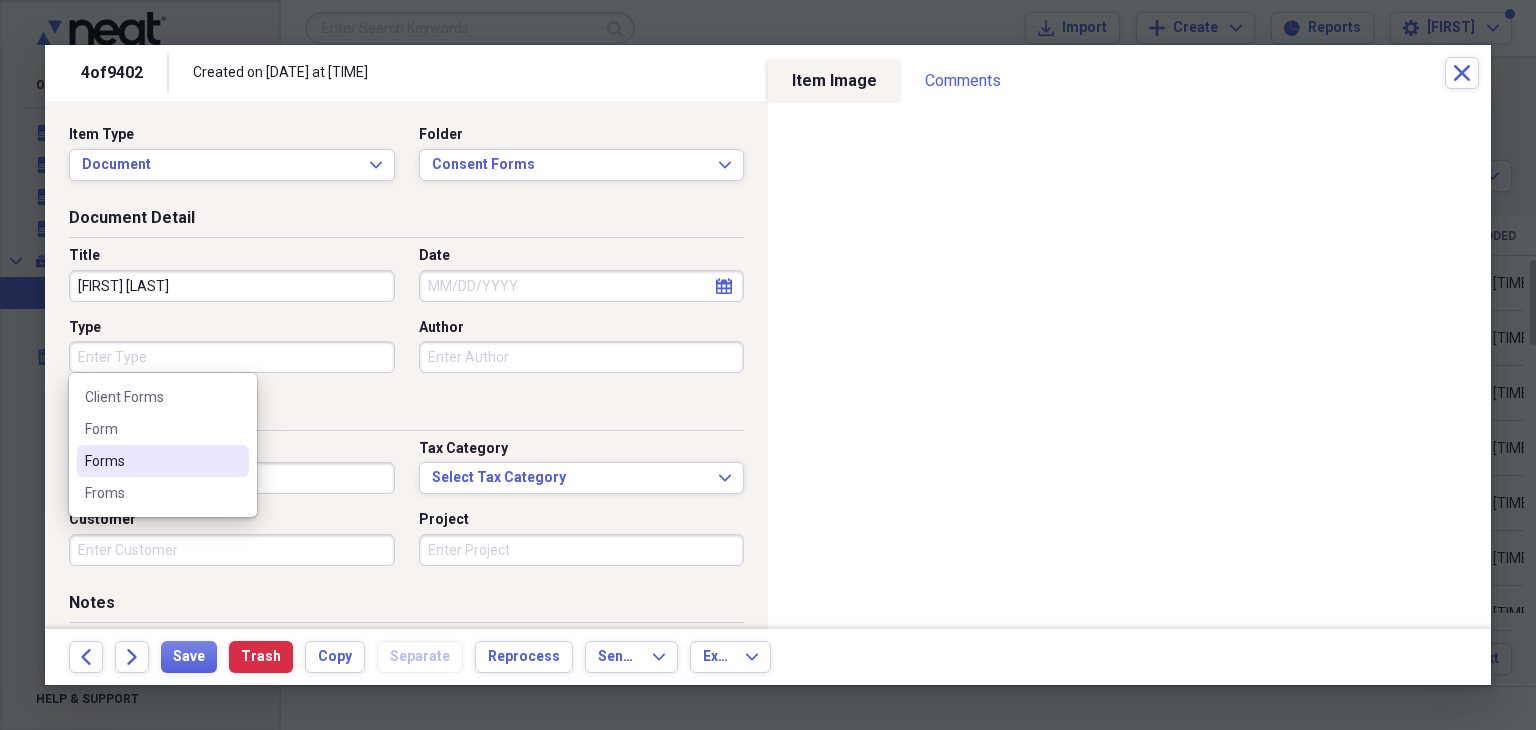 click on "Forms" at bounding box center (151, 461) 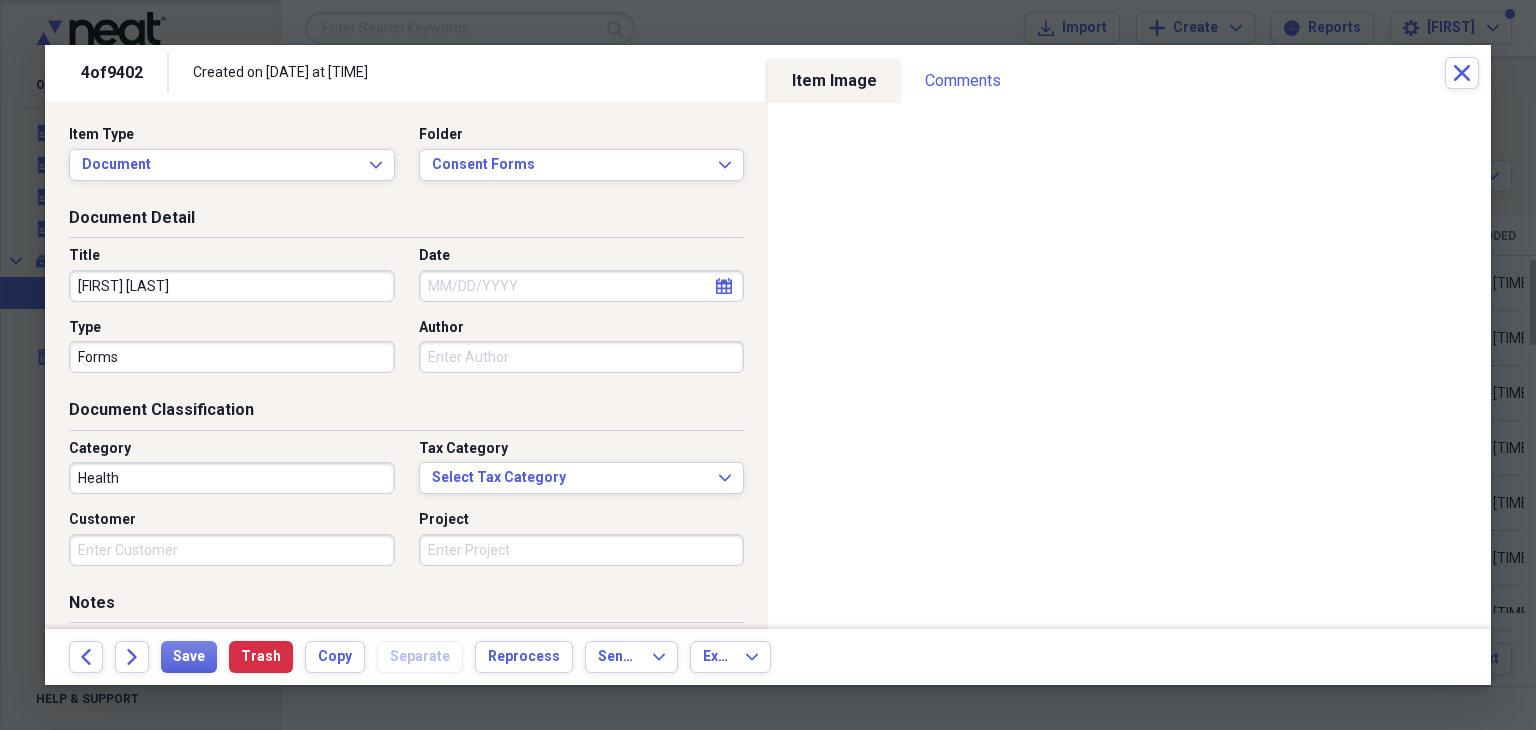 click on "Health" at bounding box center [232, 478] 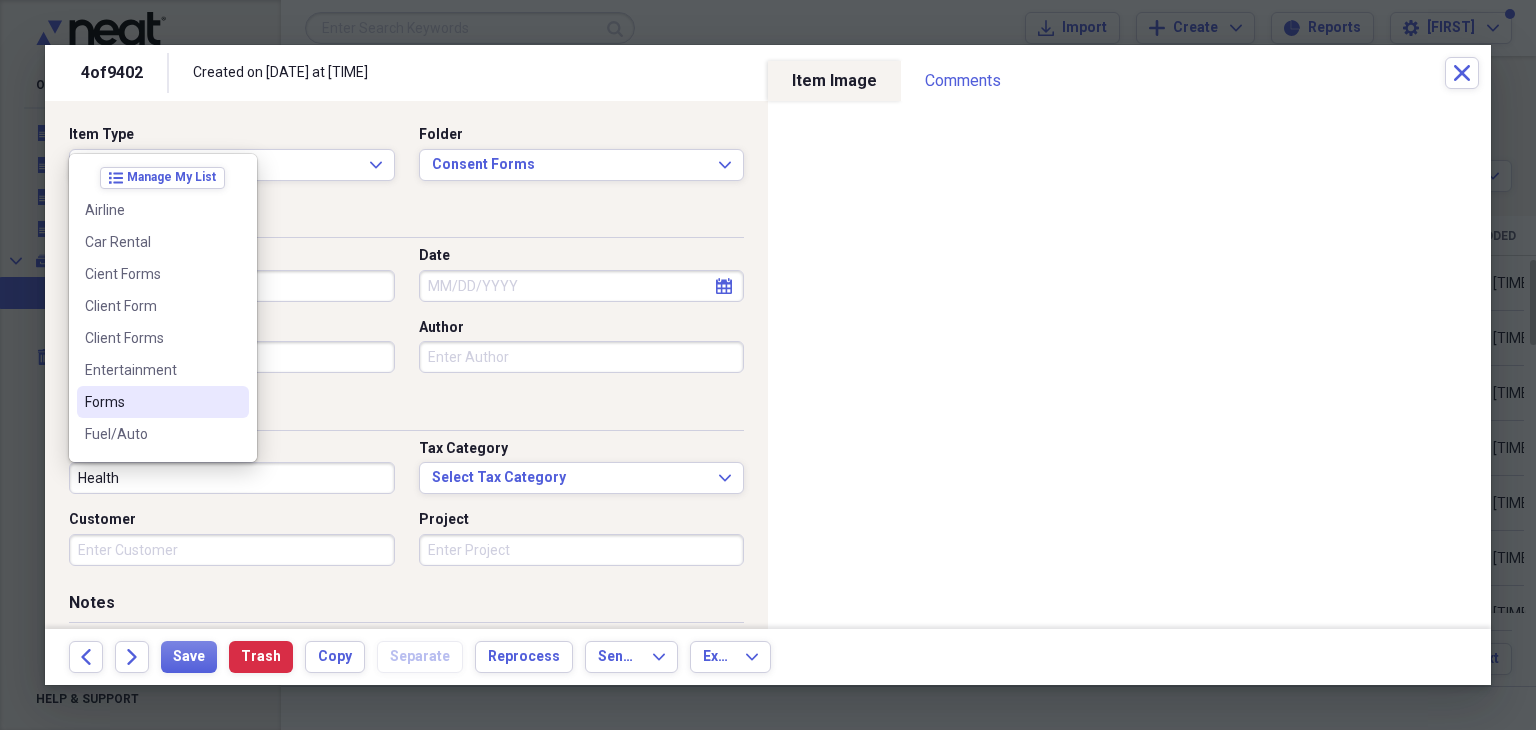 click at bounding box center (233, 402) 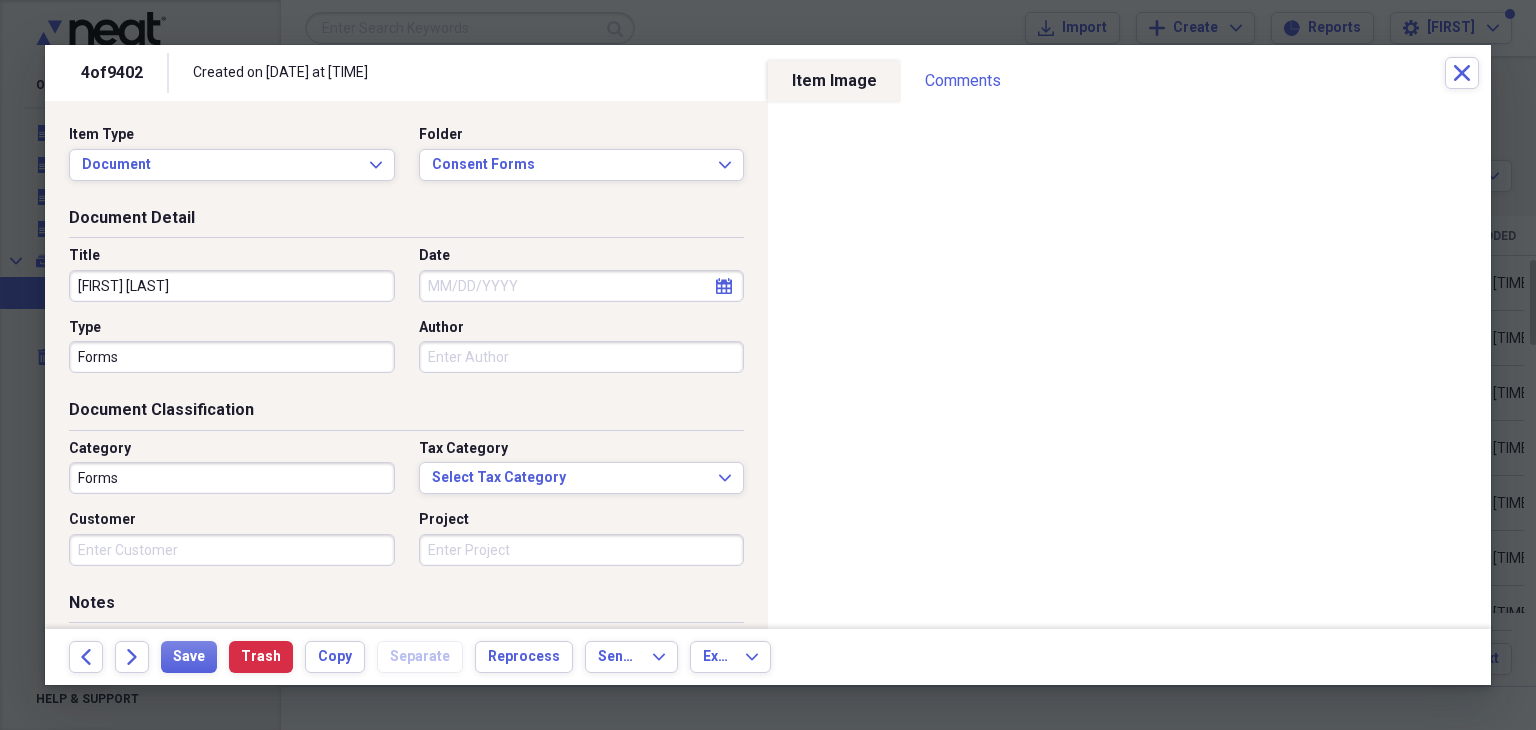 select on "7" 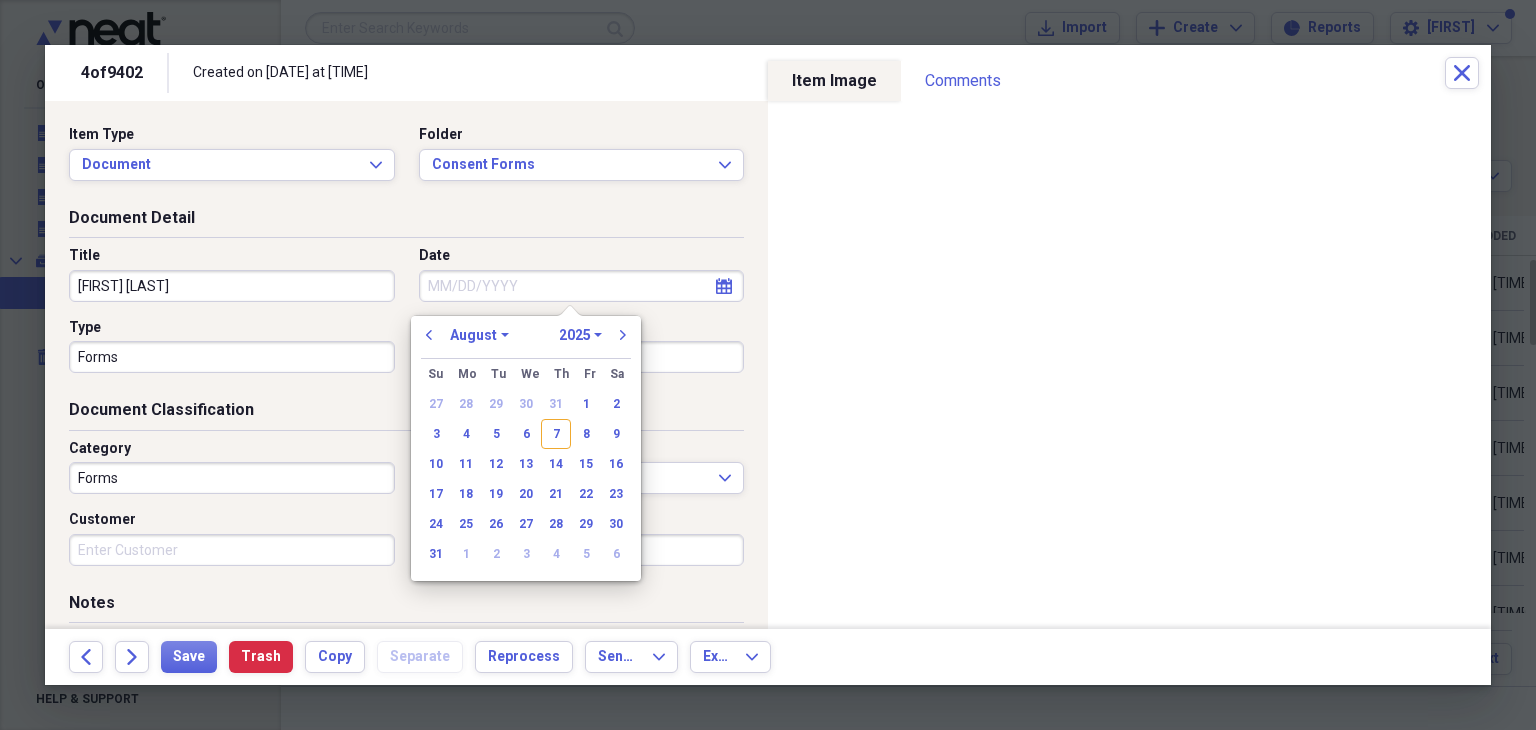 click on "Date" at bounding box center [582, 286] 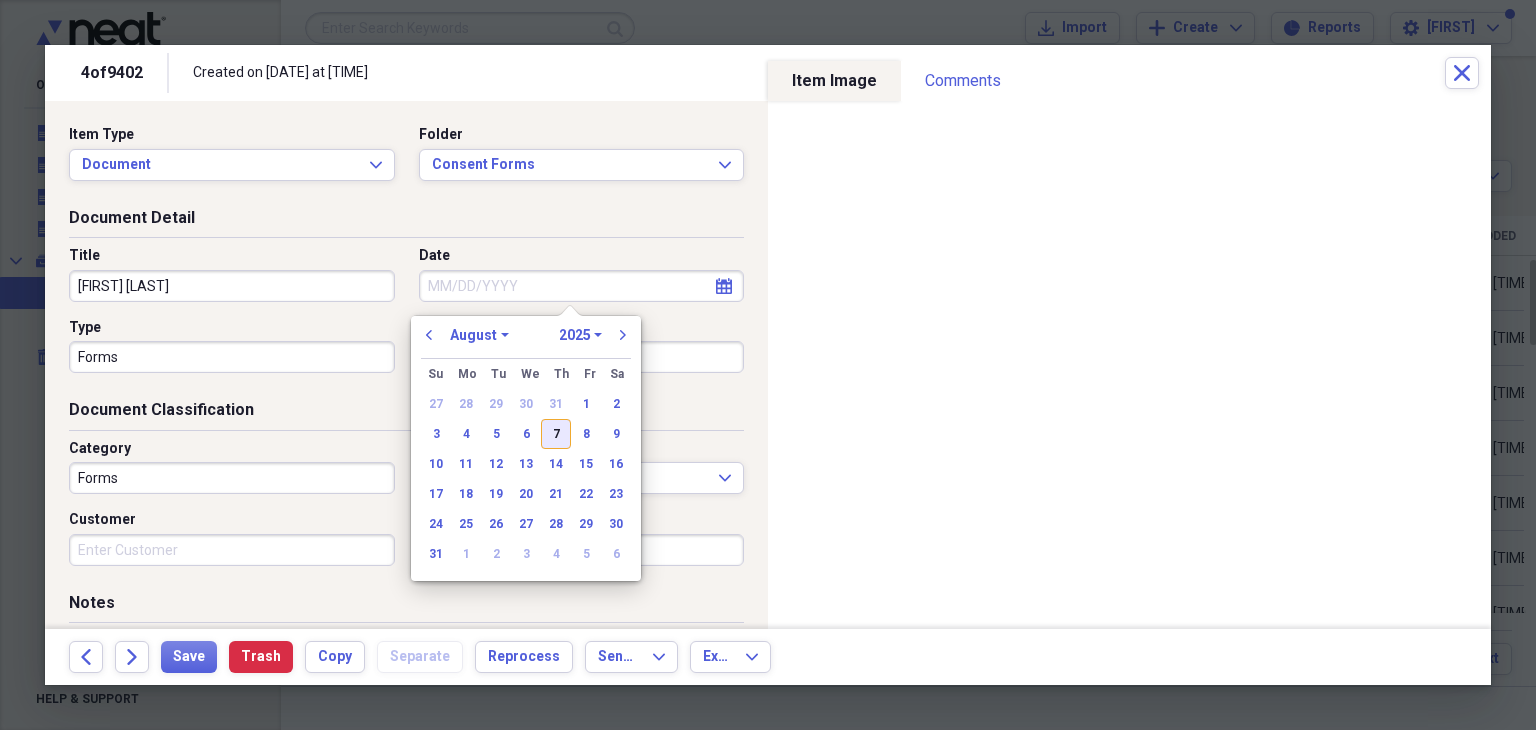 click on "7" at bounding box center [556, 434] 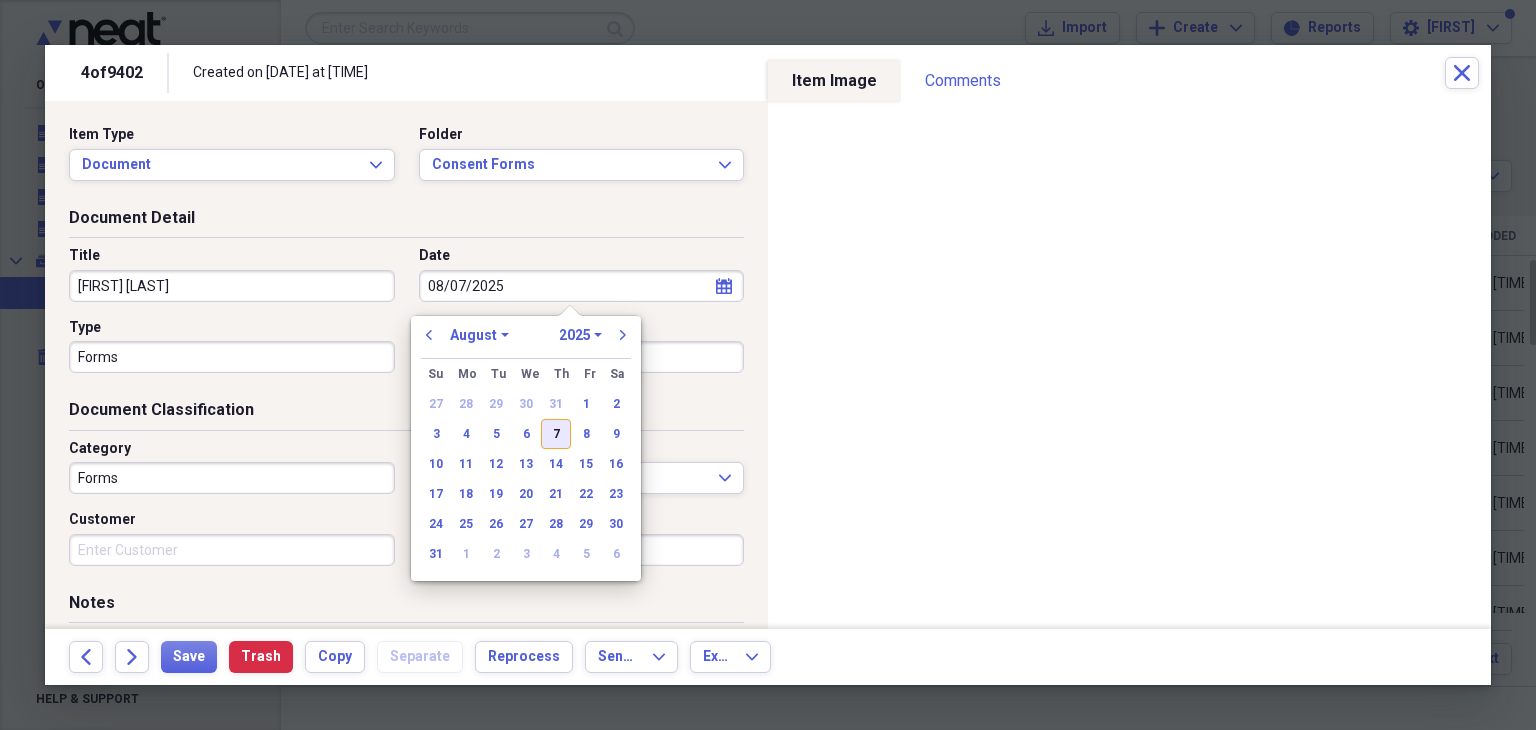 type on "08/07/2025" 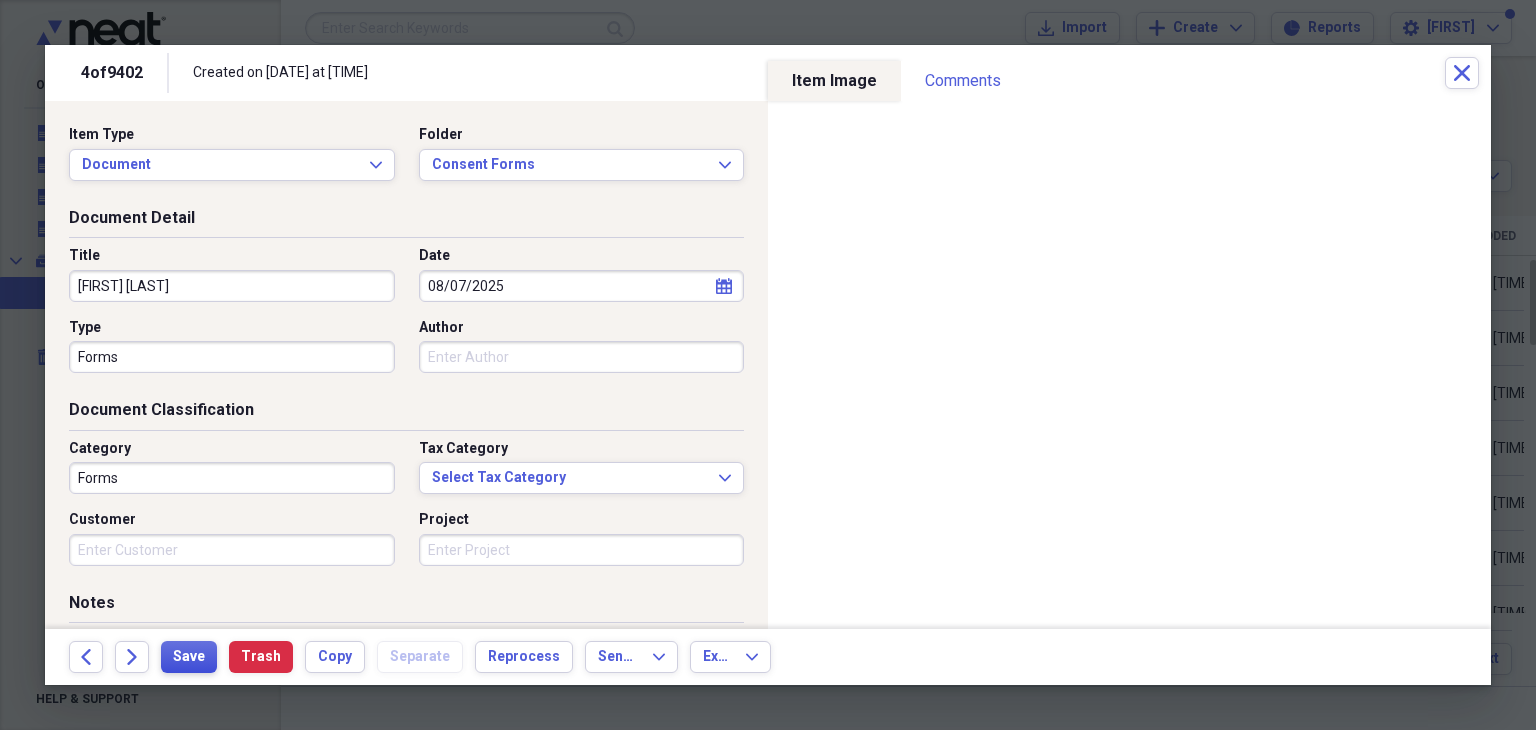 click on "Save" at bounding box center (189, 657) 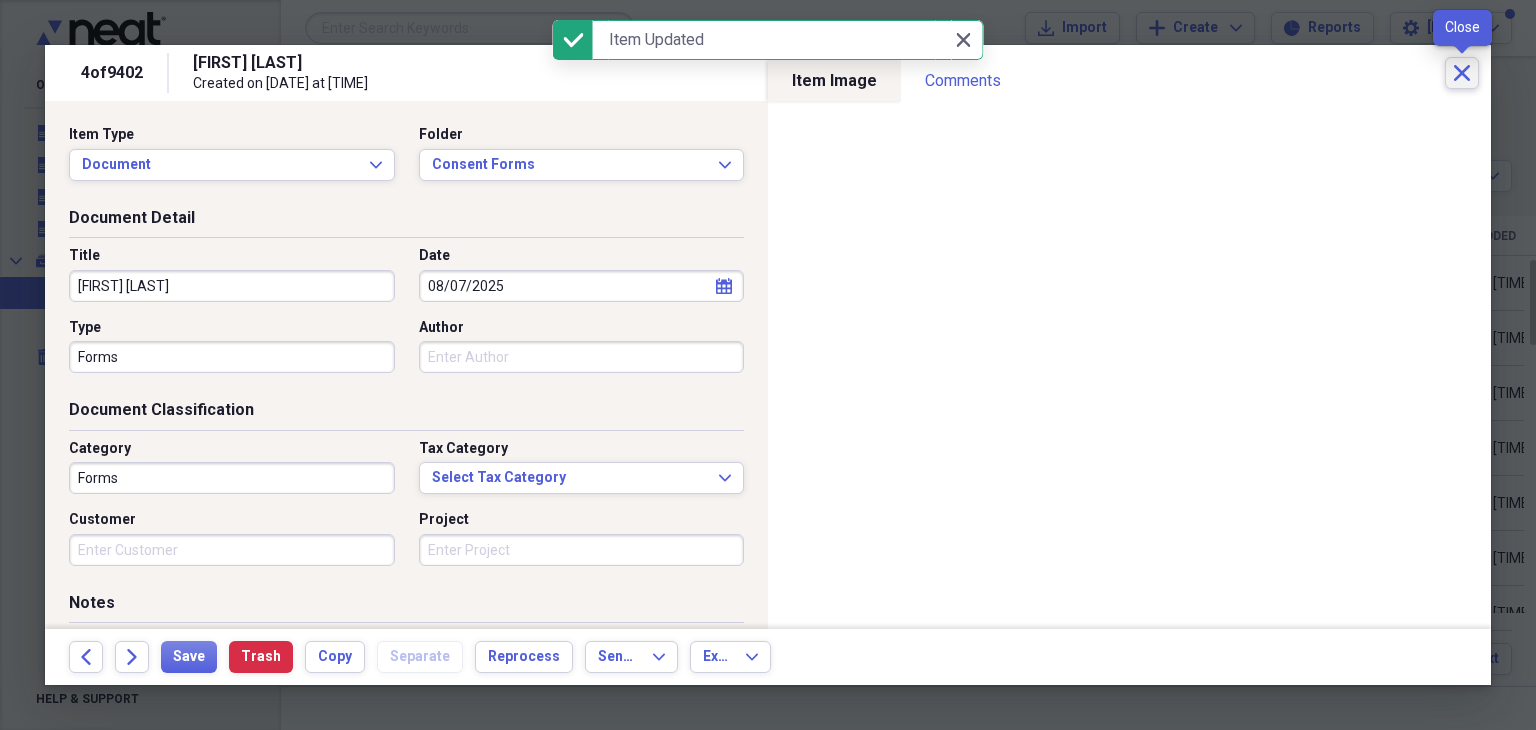 click 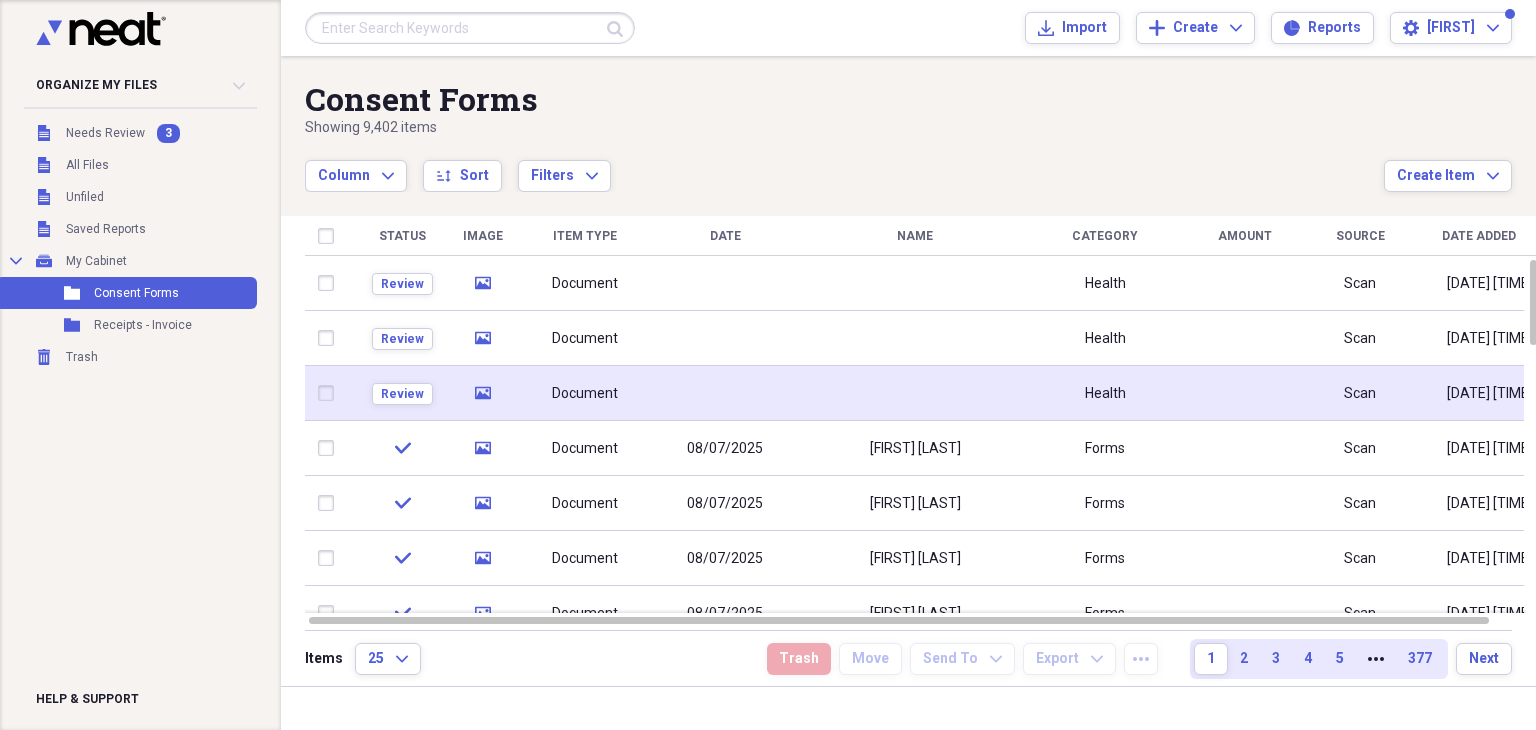 click at bounding box center [725, 393] 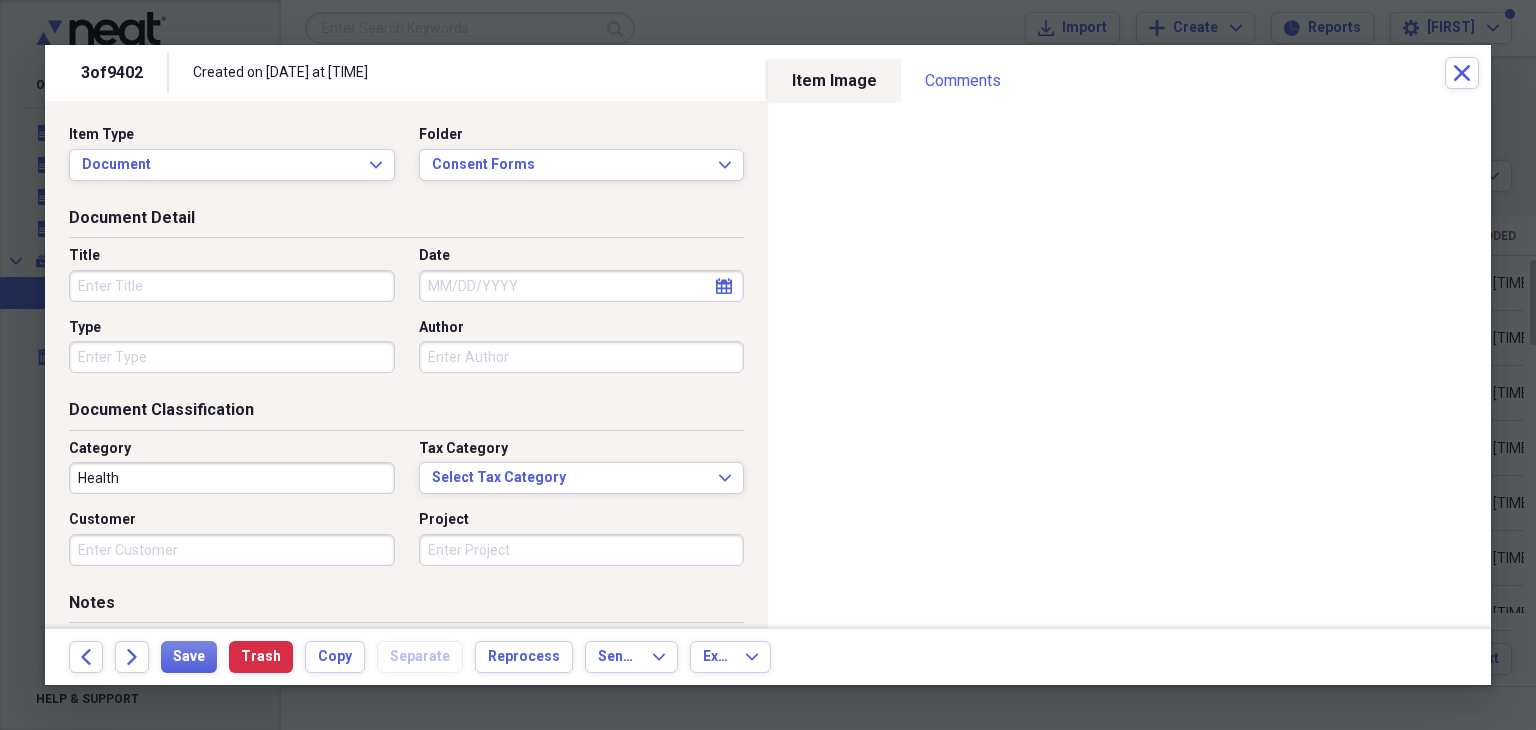 click on "Title" at bounding box center (232, 286) 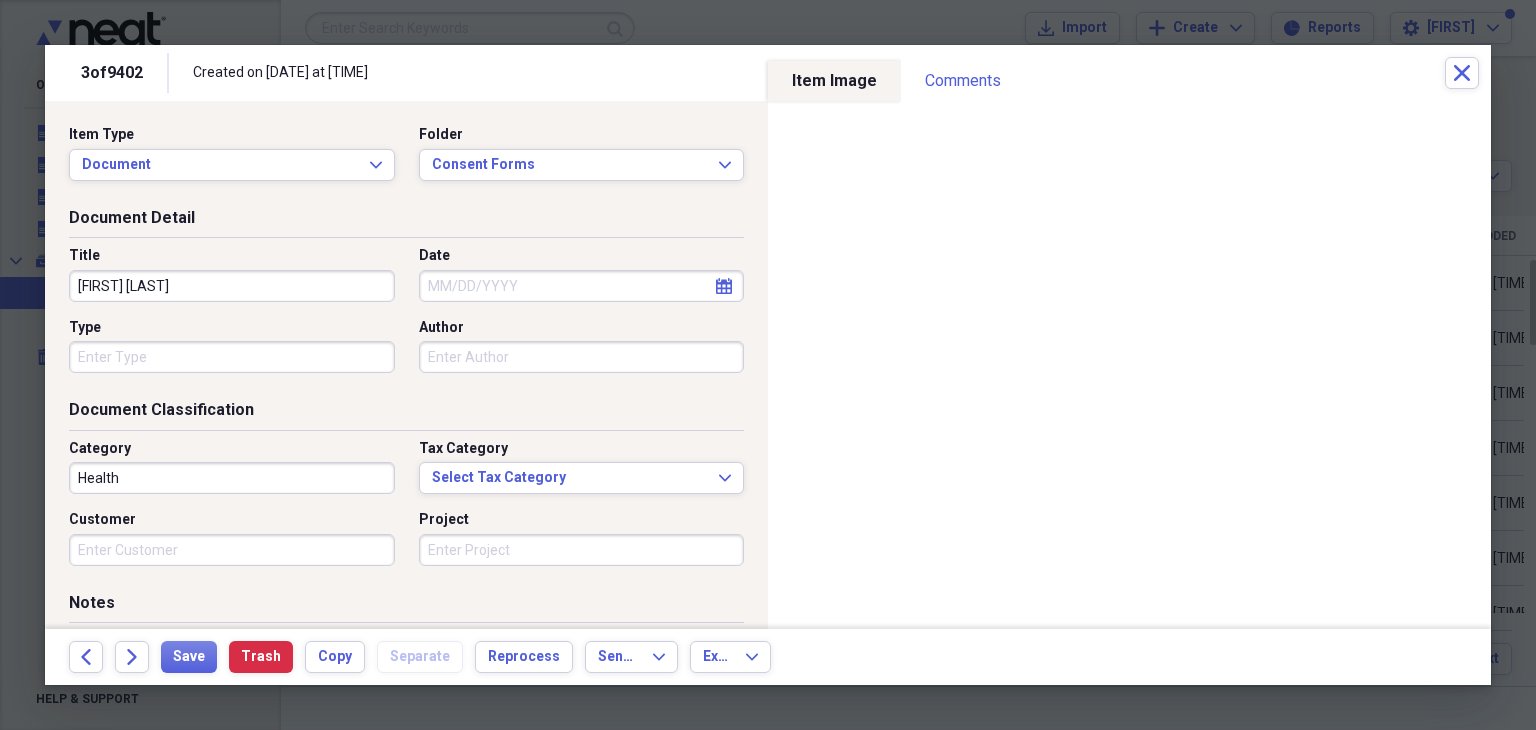 type on "[FIRST] [LAST]" 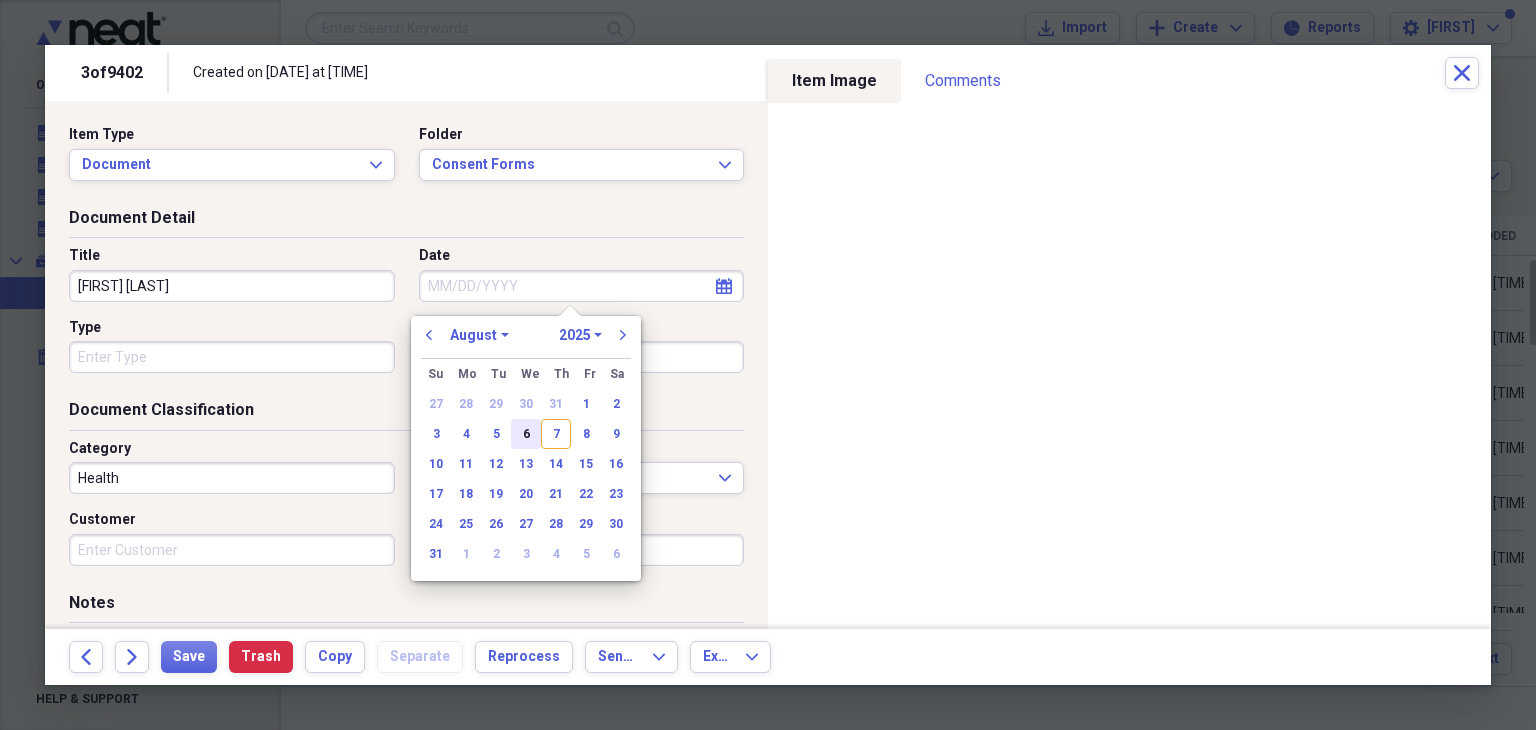 click on "6" at bounding box center [526, 434] 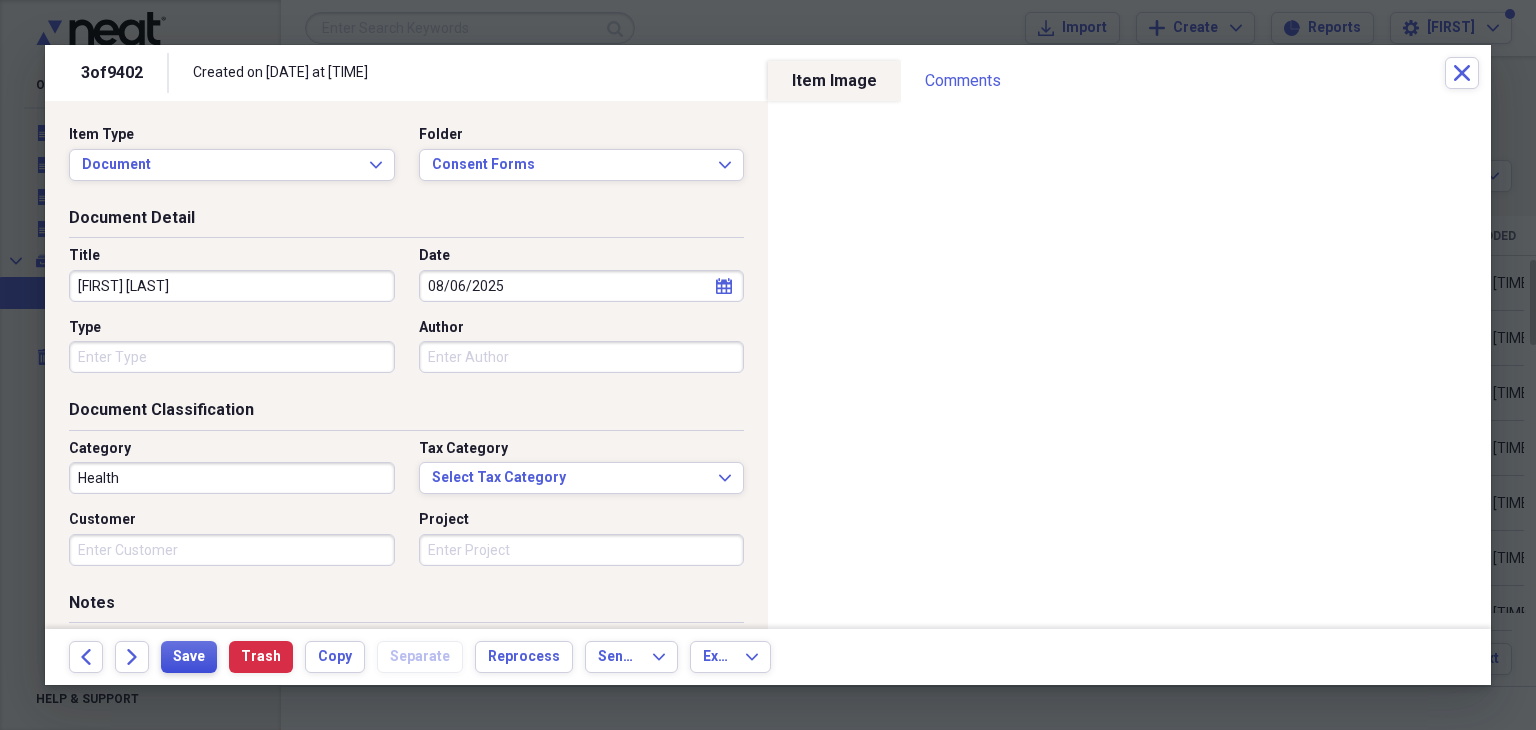drag, startPoint x: 200, startPoint y: 653, endPoint x: 299, endPoint y: 334, distance: 334.00897 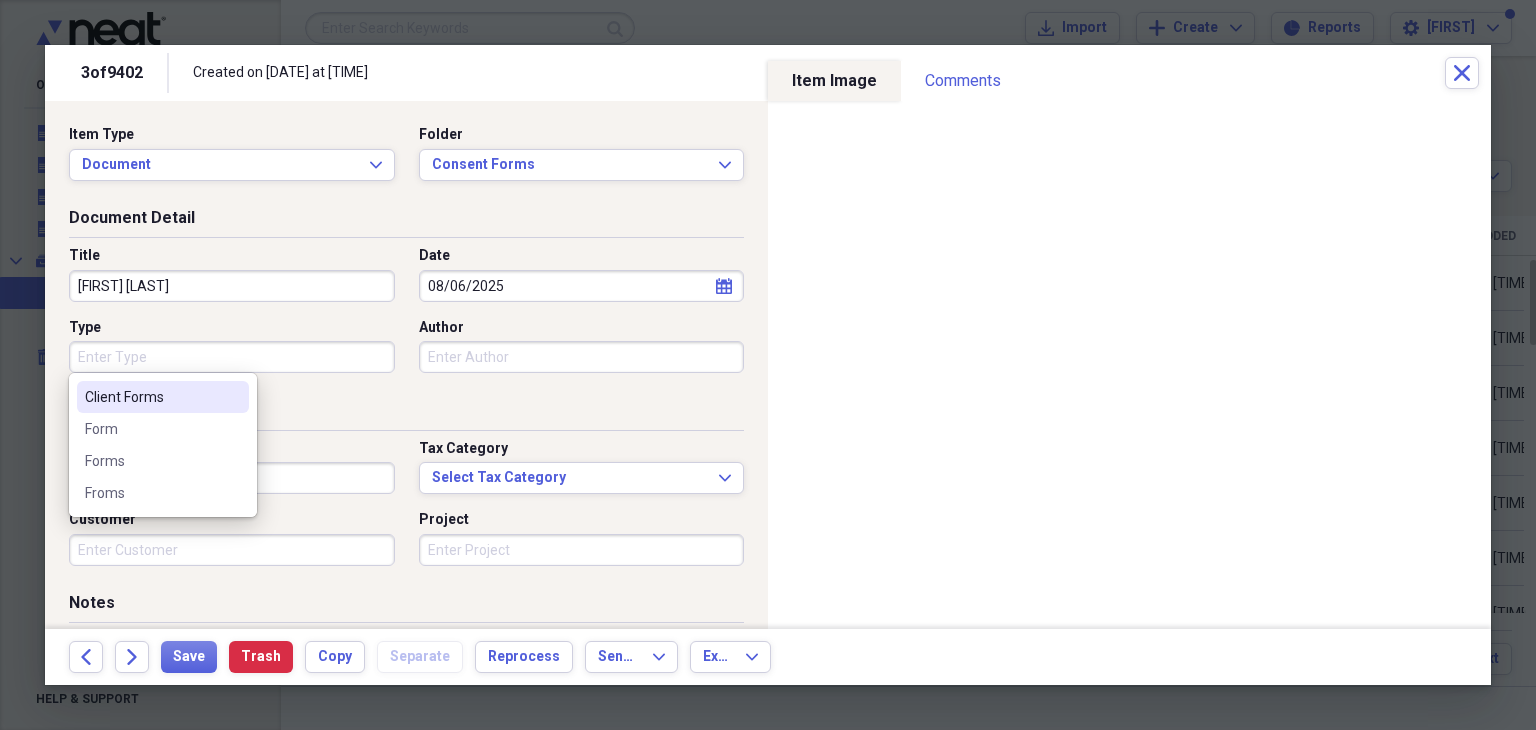 click on "Type" at bounding box center [232, 357] 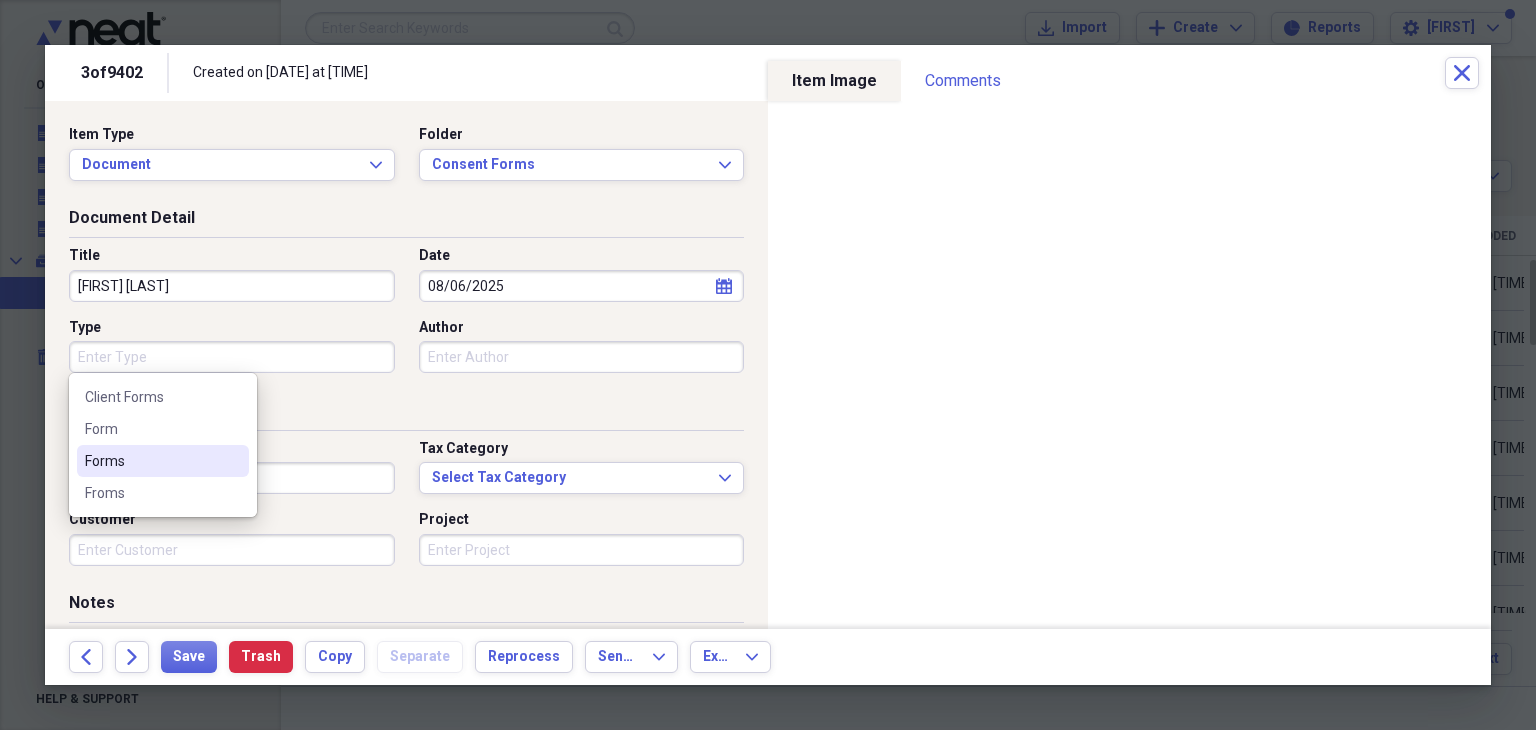 click on "Forms" at bounding box center (163, 461) 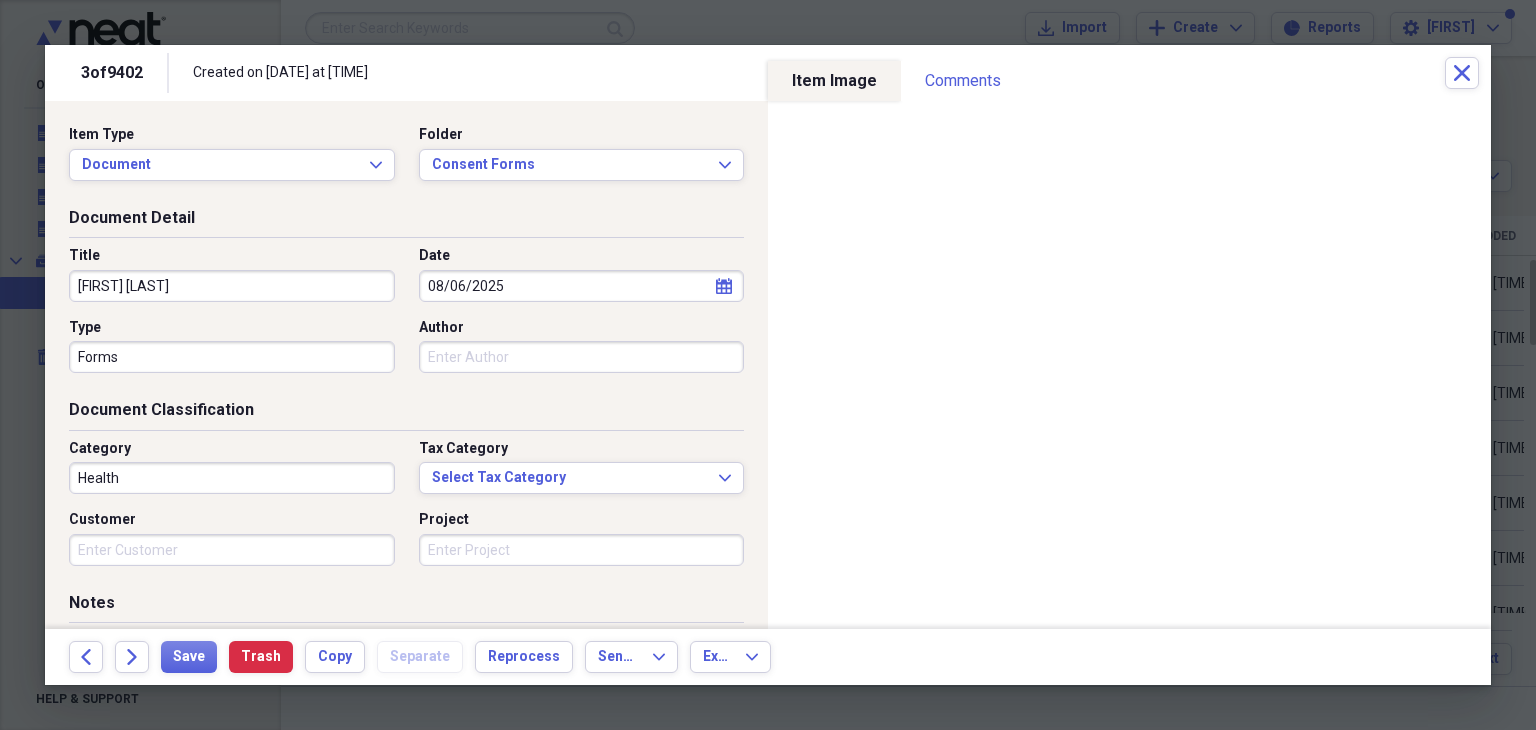 click on "Health" at bounding box center (232, 478) 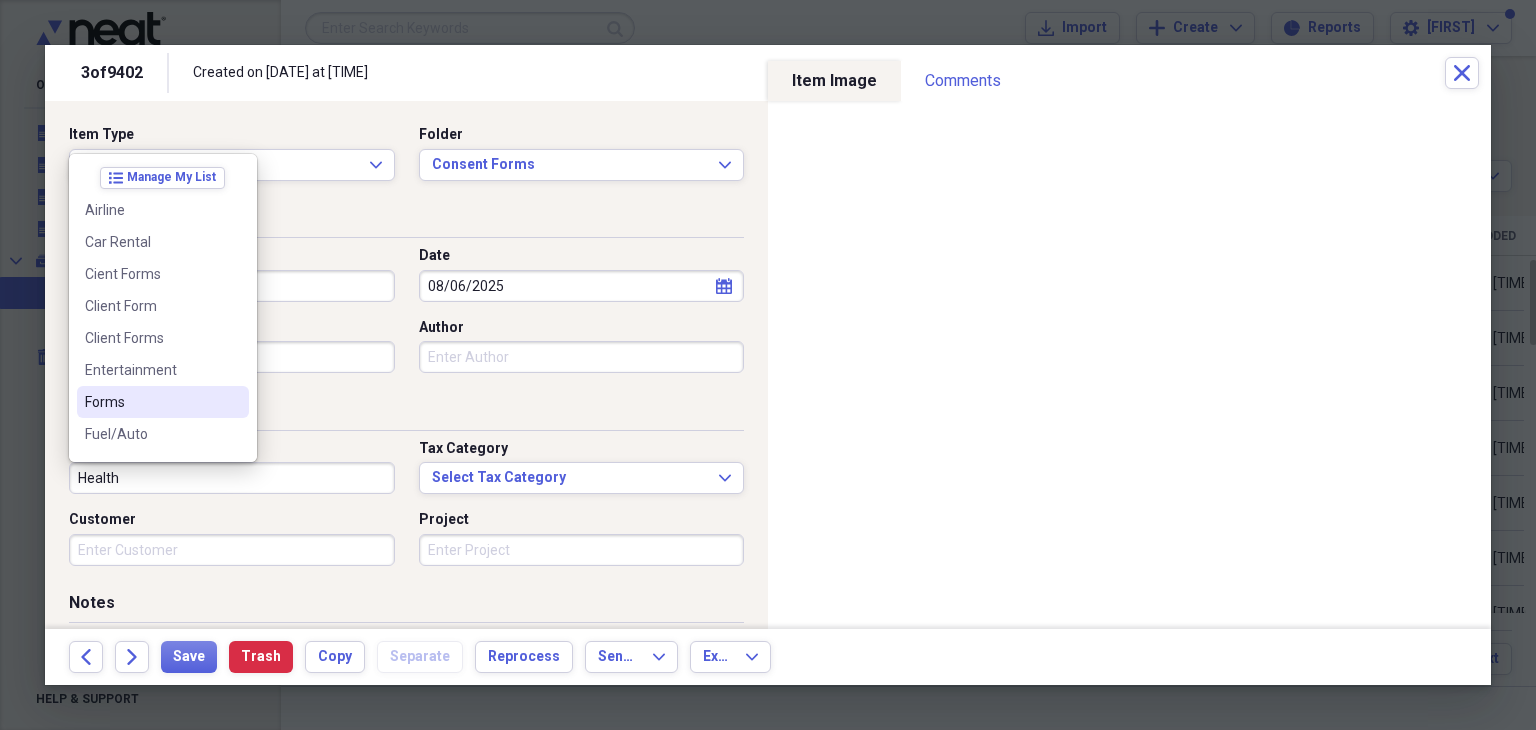 click at bounding box center (233, 402) 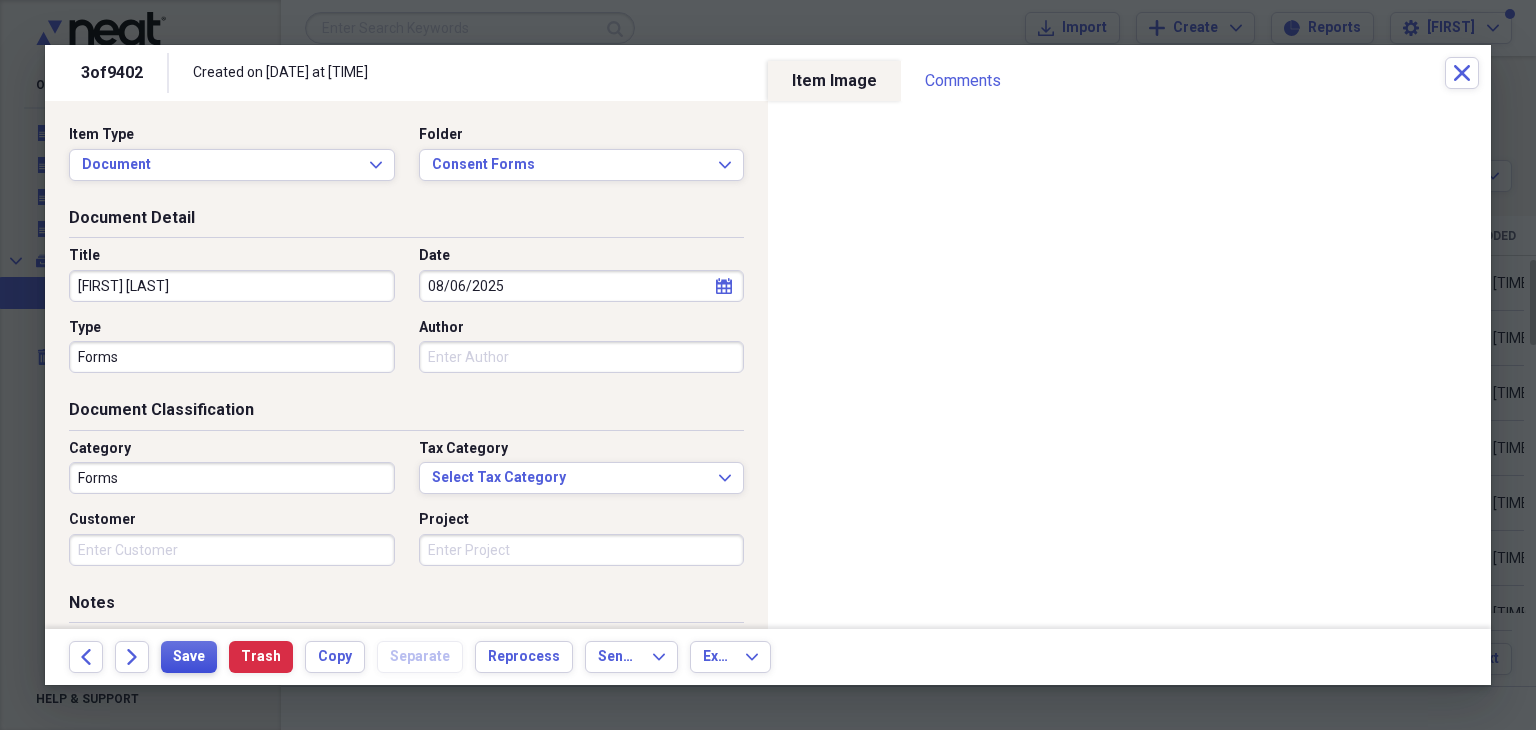 click on "Save" at bounding box center [189, 657] 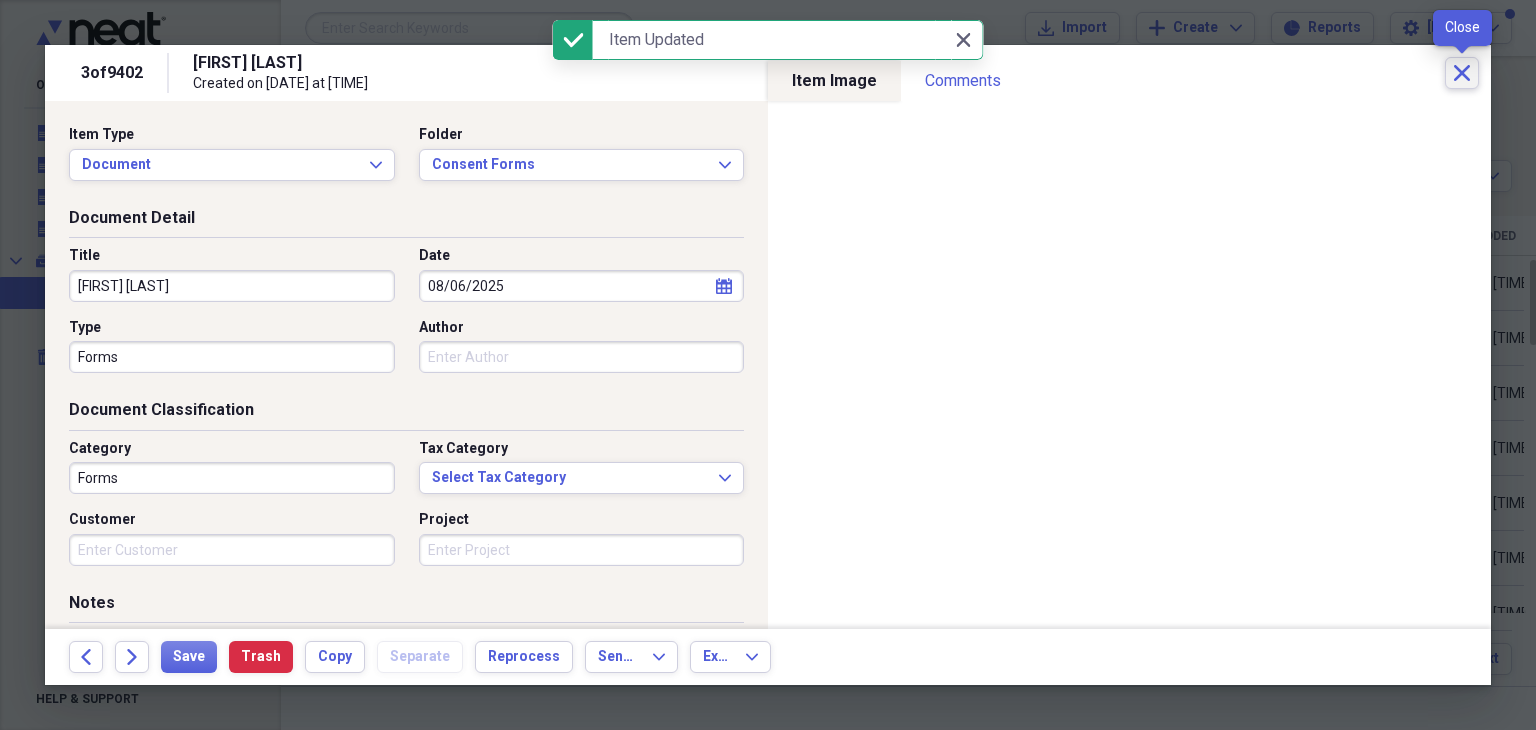 click on "Close" 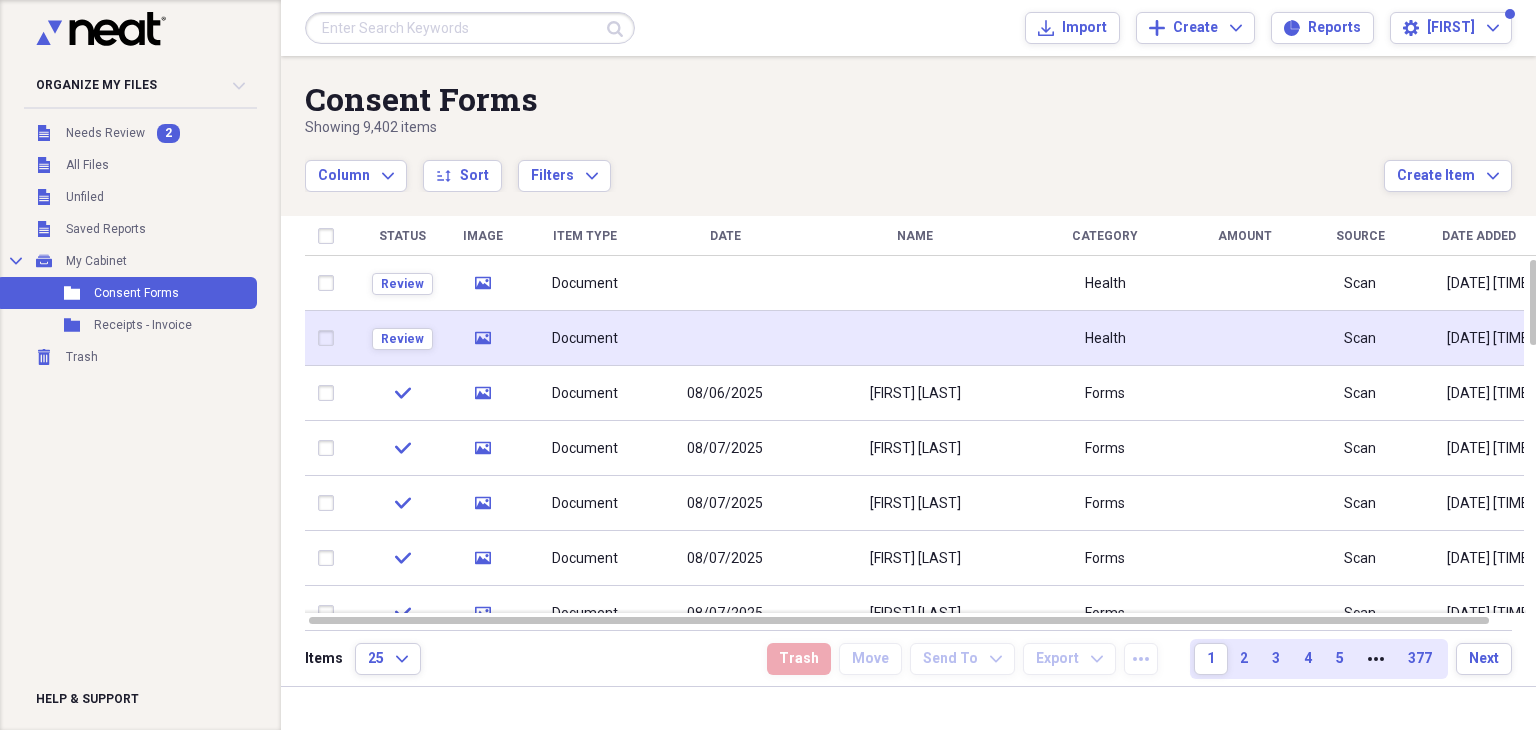 click at bounding box center [725, 338] 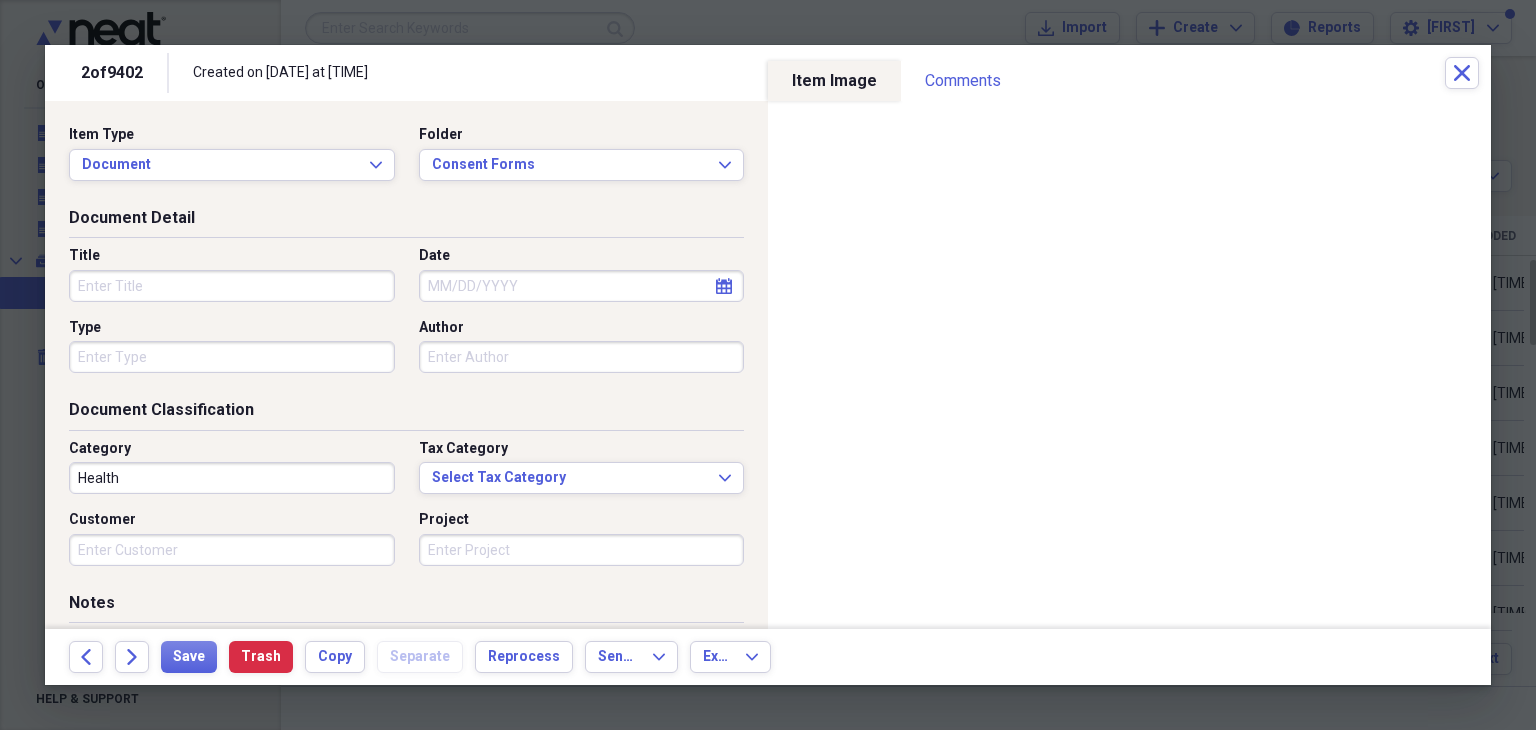 click on "Title" at bounding box center (232, 286) 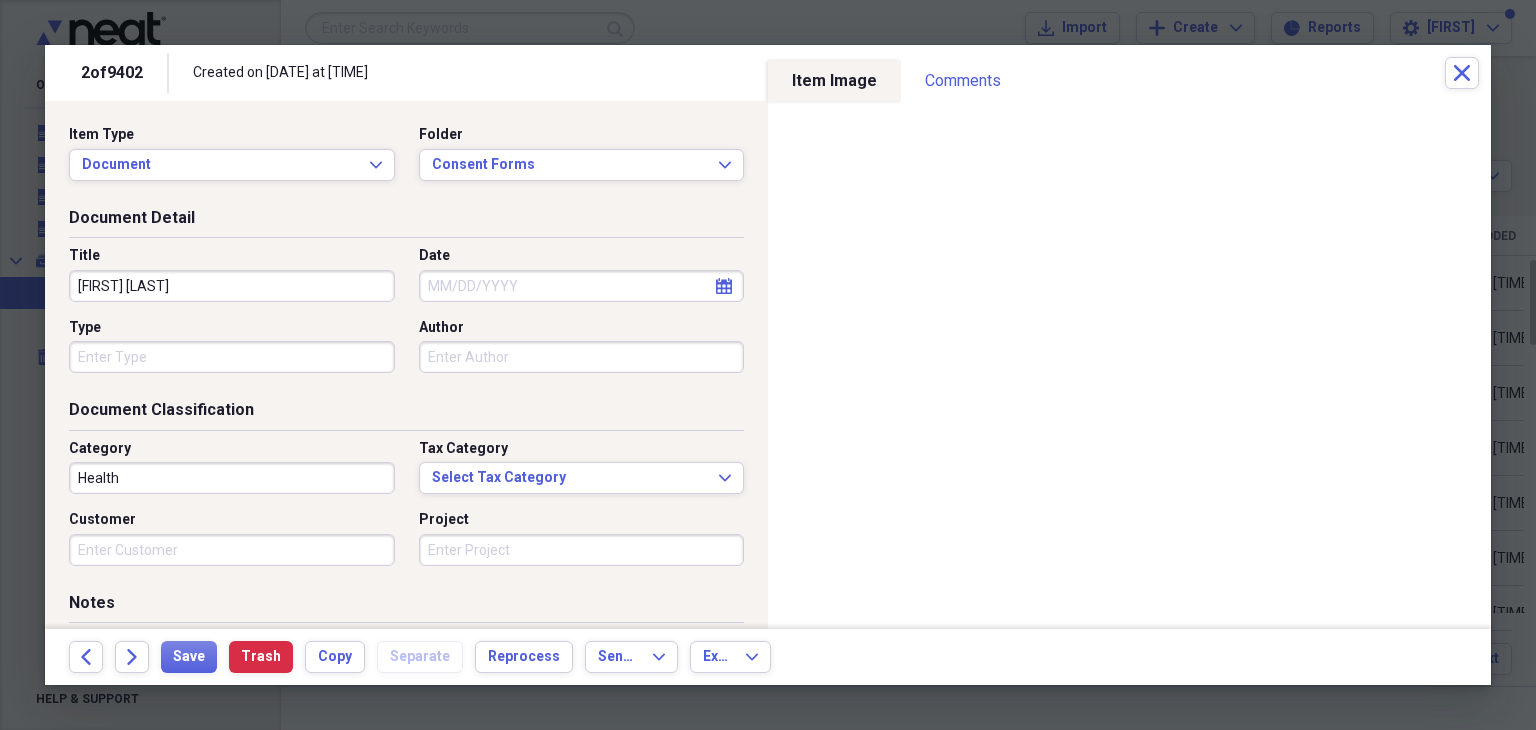 type on "[FIRST] [LAST]" 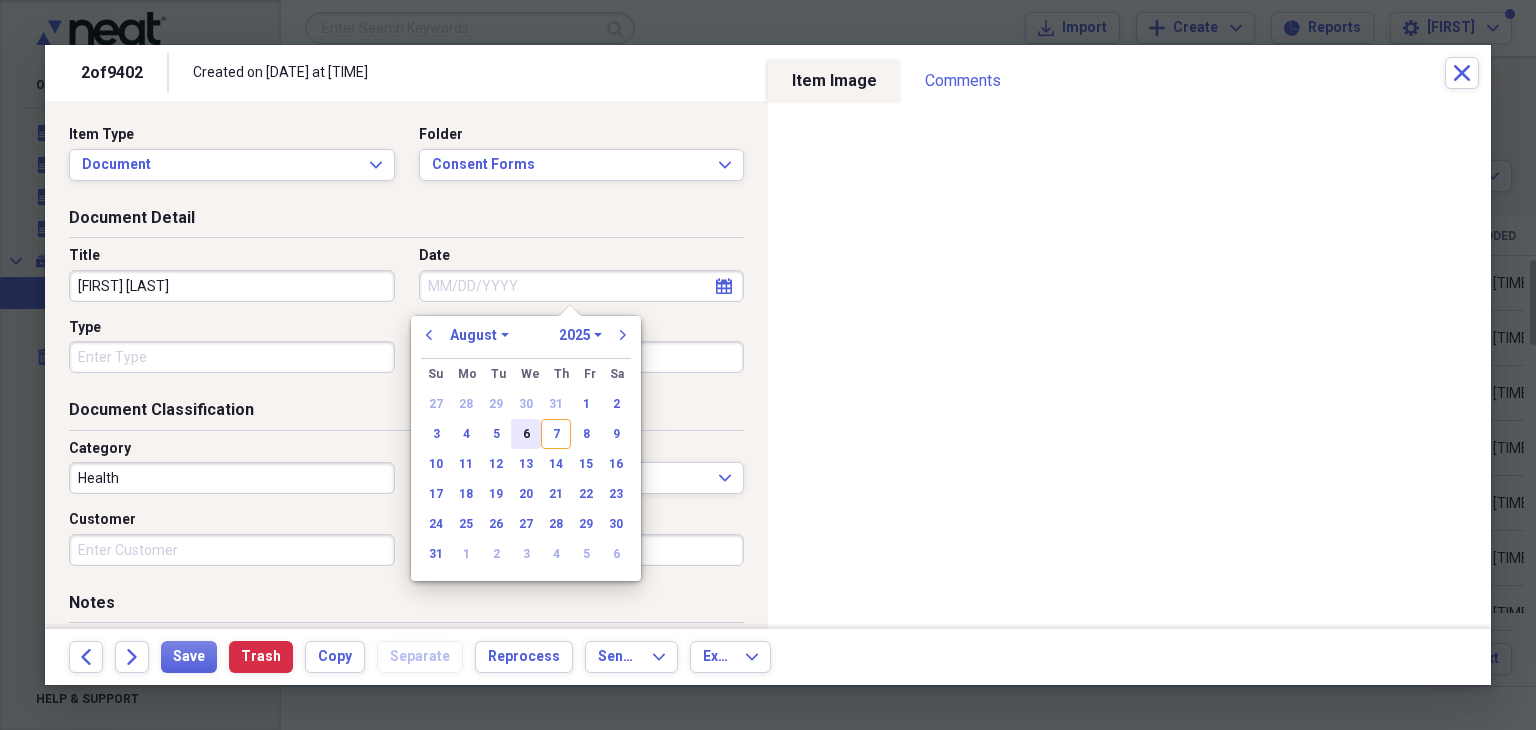 click on "6" at bounding box center [526, 434] 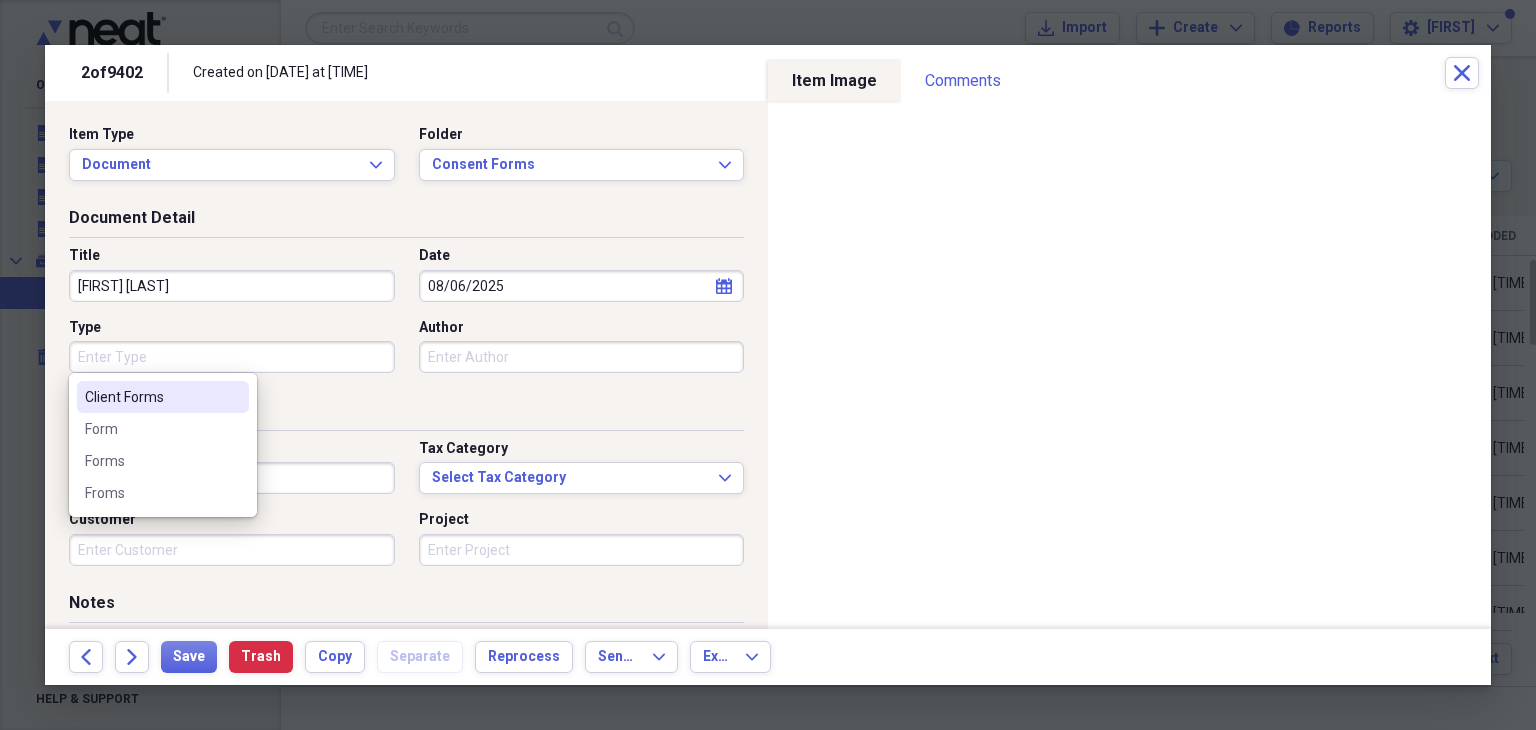 click on "Type" at bounding box center (232, 357) 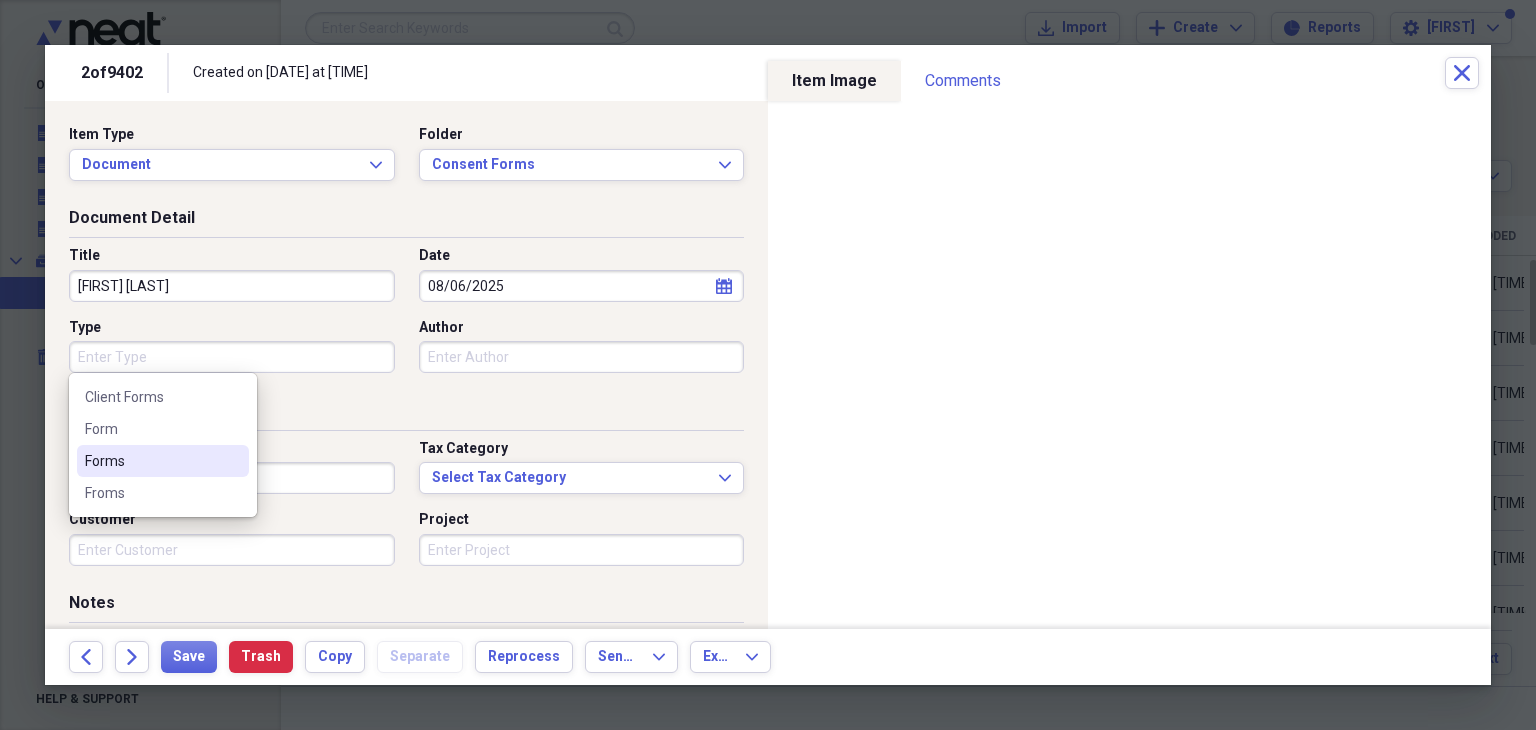 click on "Forms" at bounding box center (151, 461) 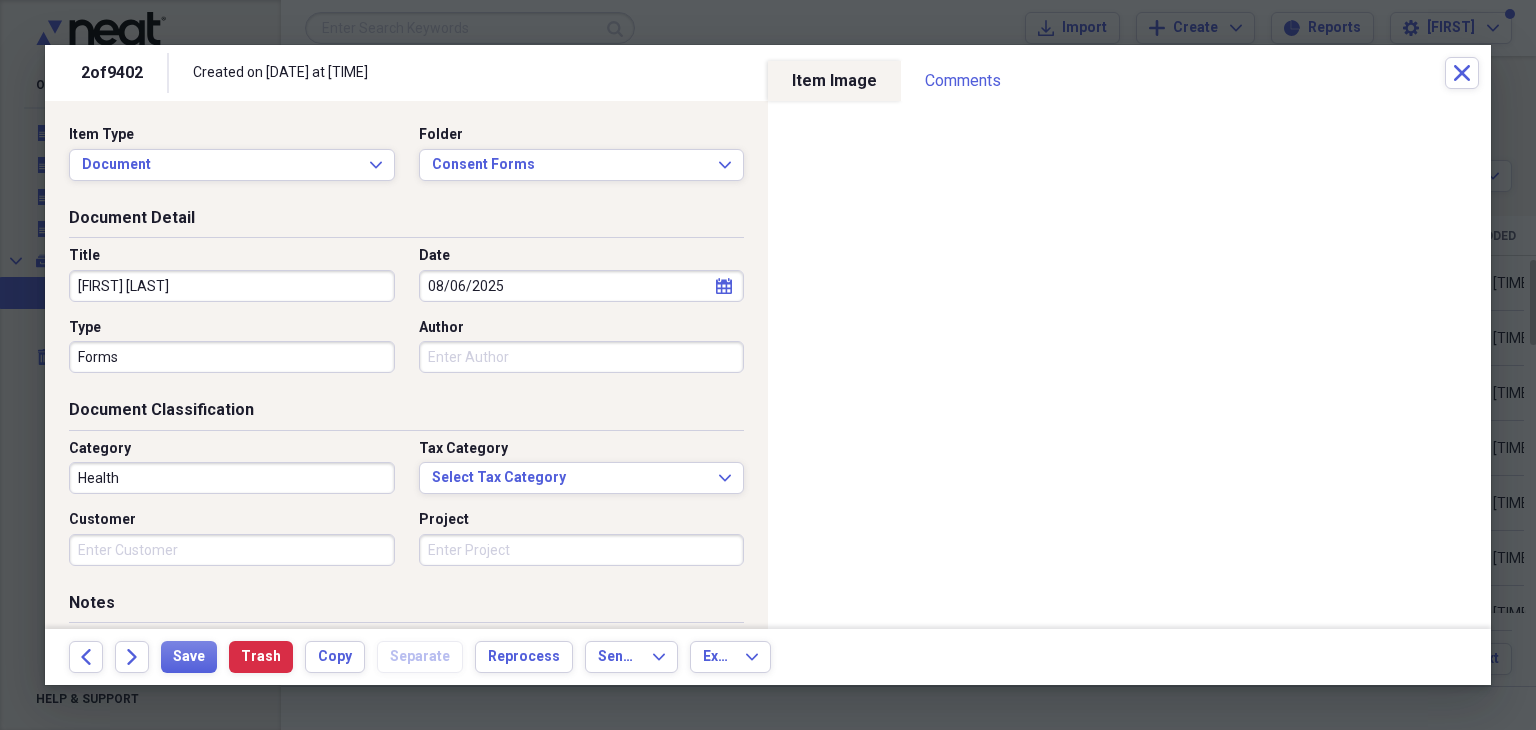 click on "Health" at bounding box center (232, 478) 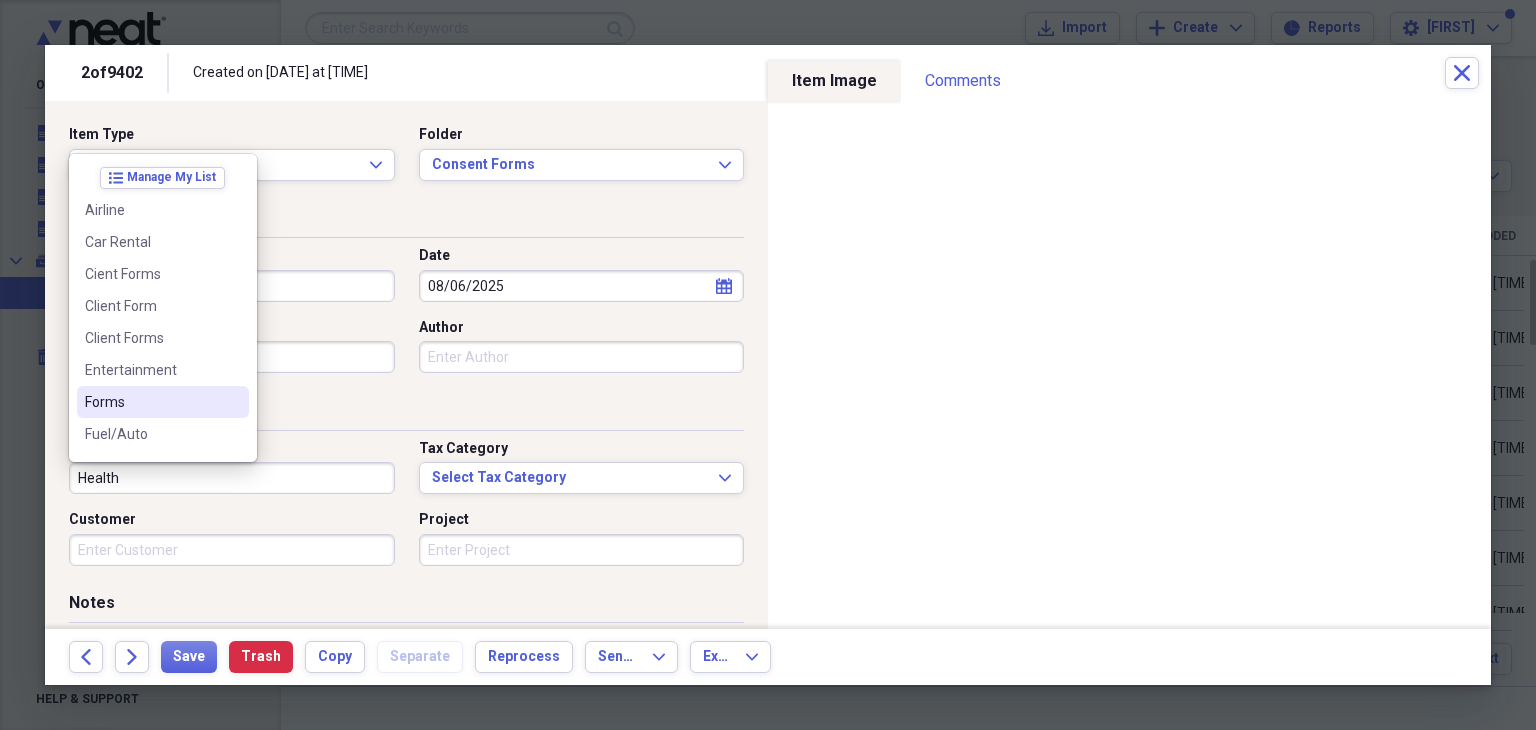 click on "Forms" at bounding box center [163, 402] 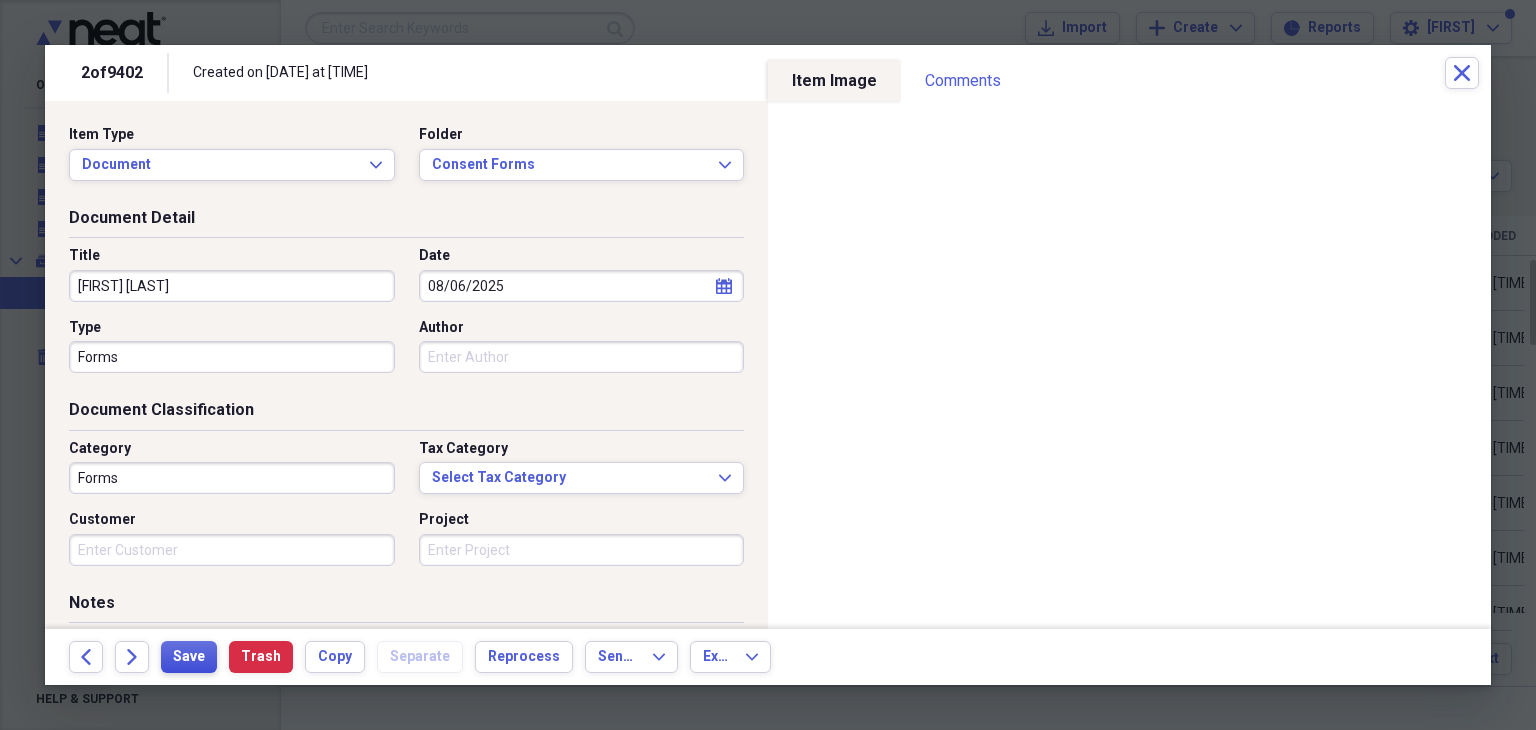 click on "Save" at bounding box center [189, 657] 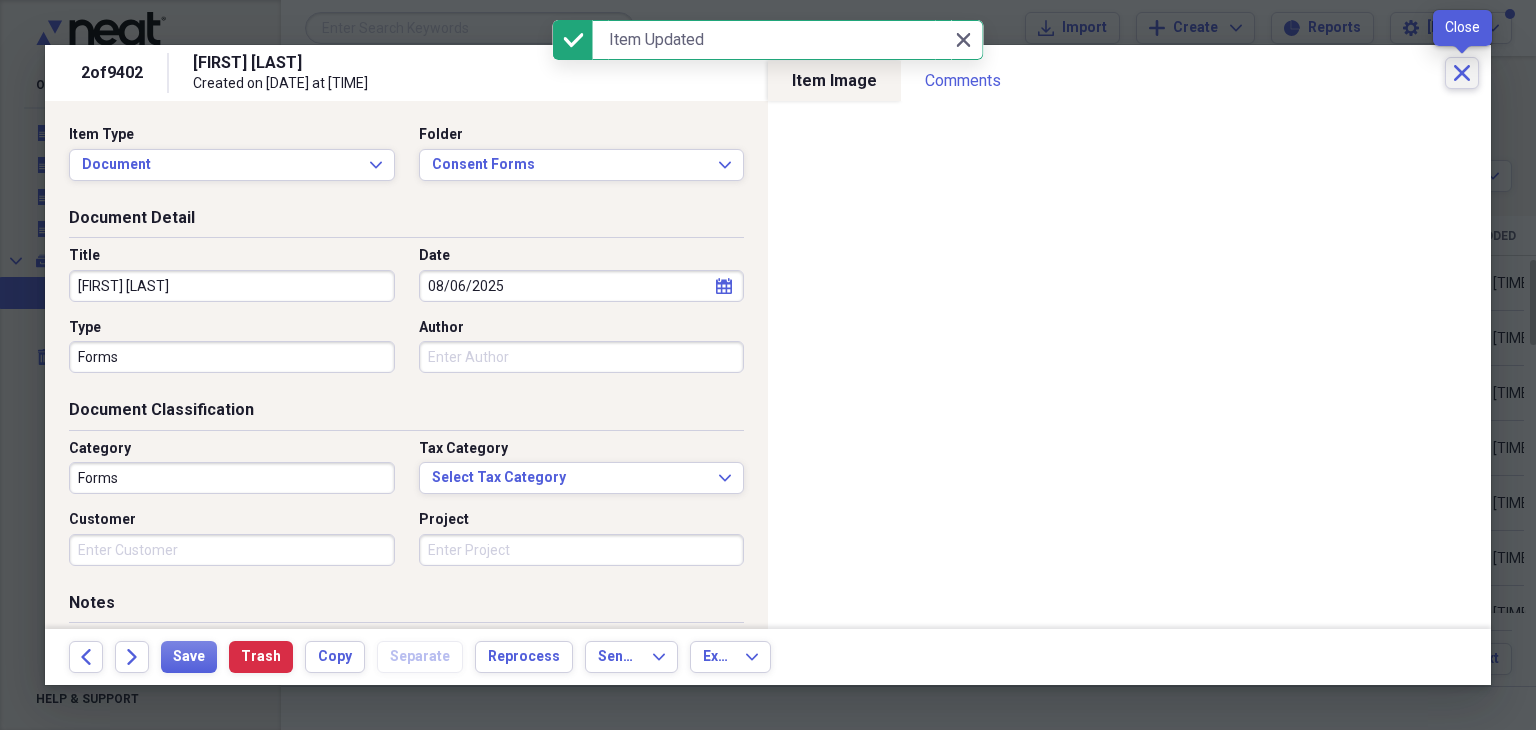 click on "Close" 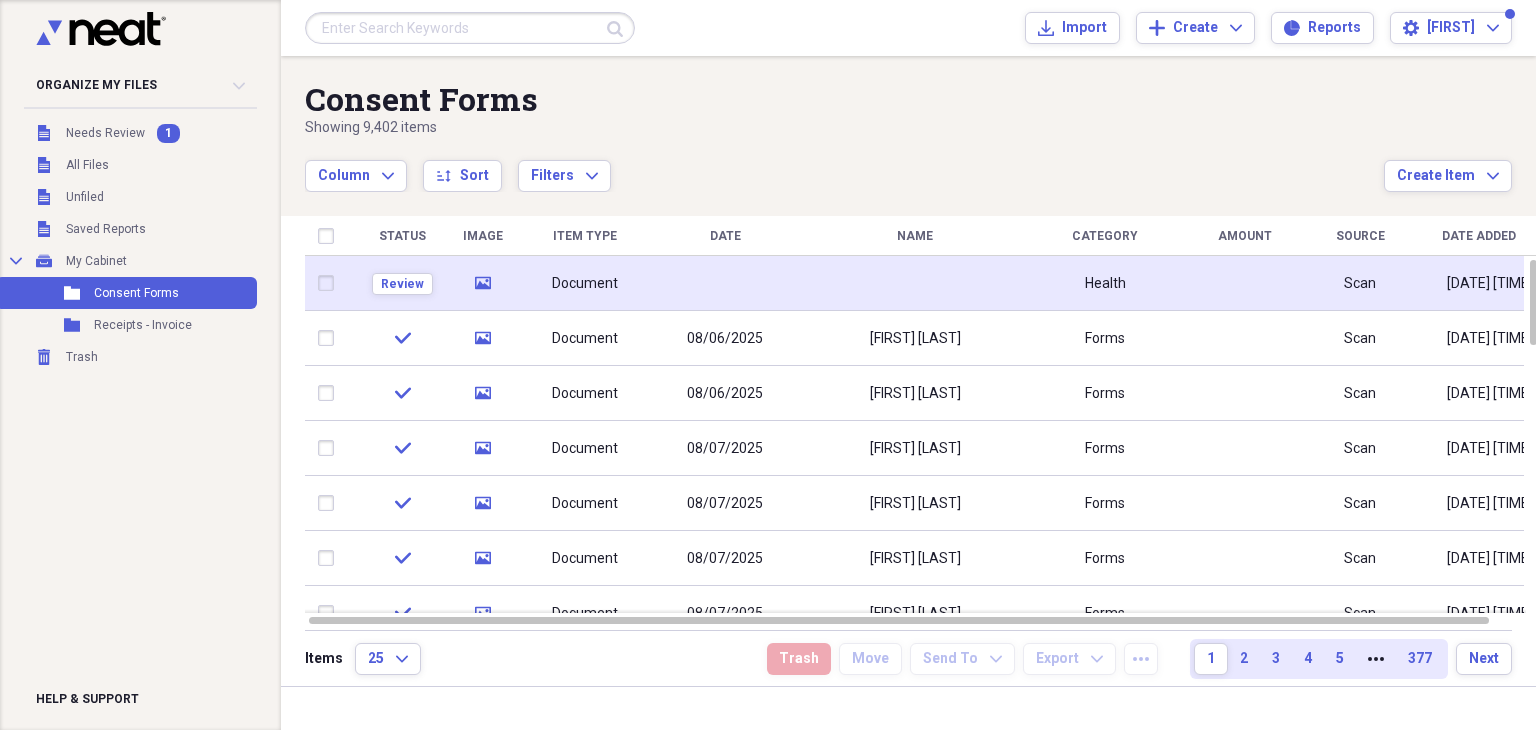 click at bounding box center [725, 283] 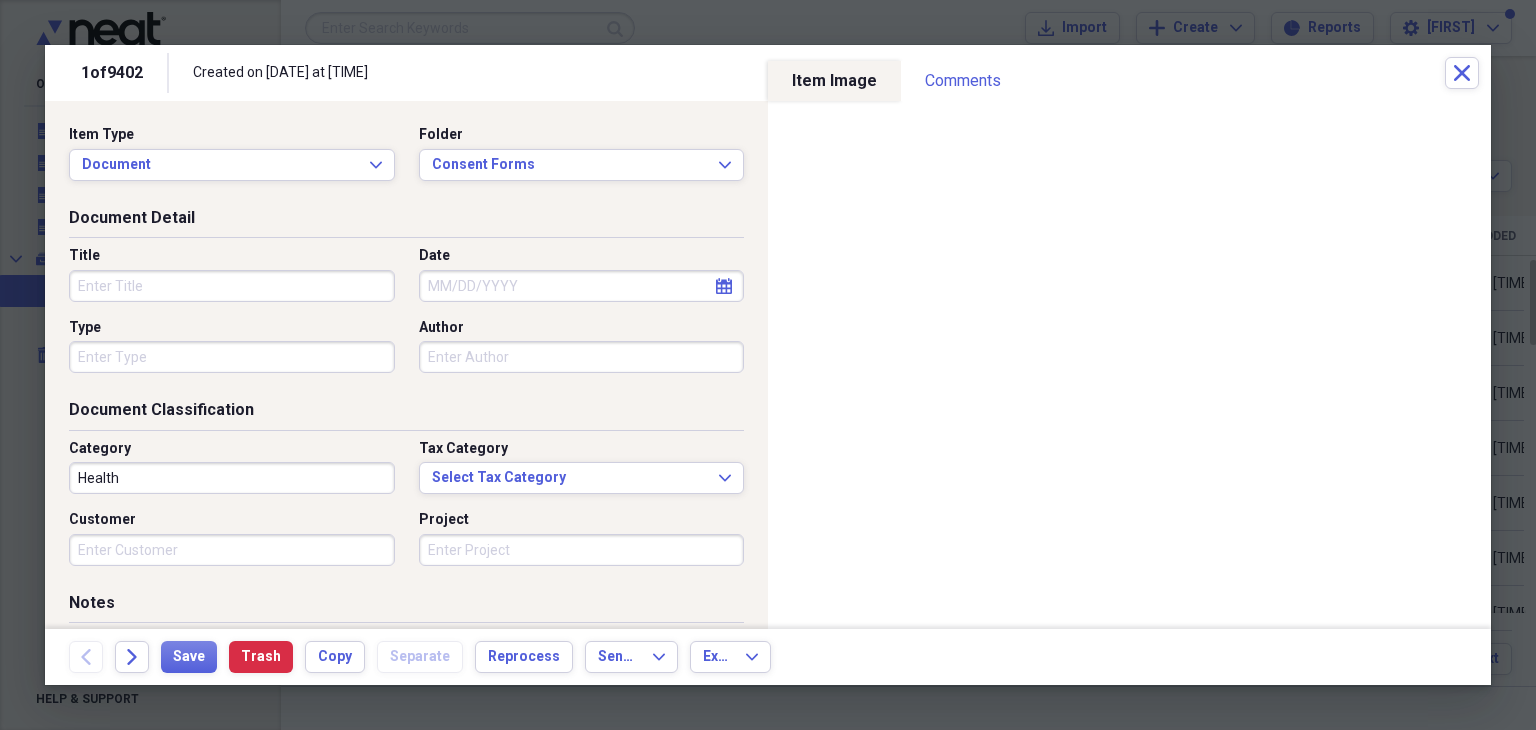 click on "Title" at bounding box center [232, 286] 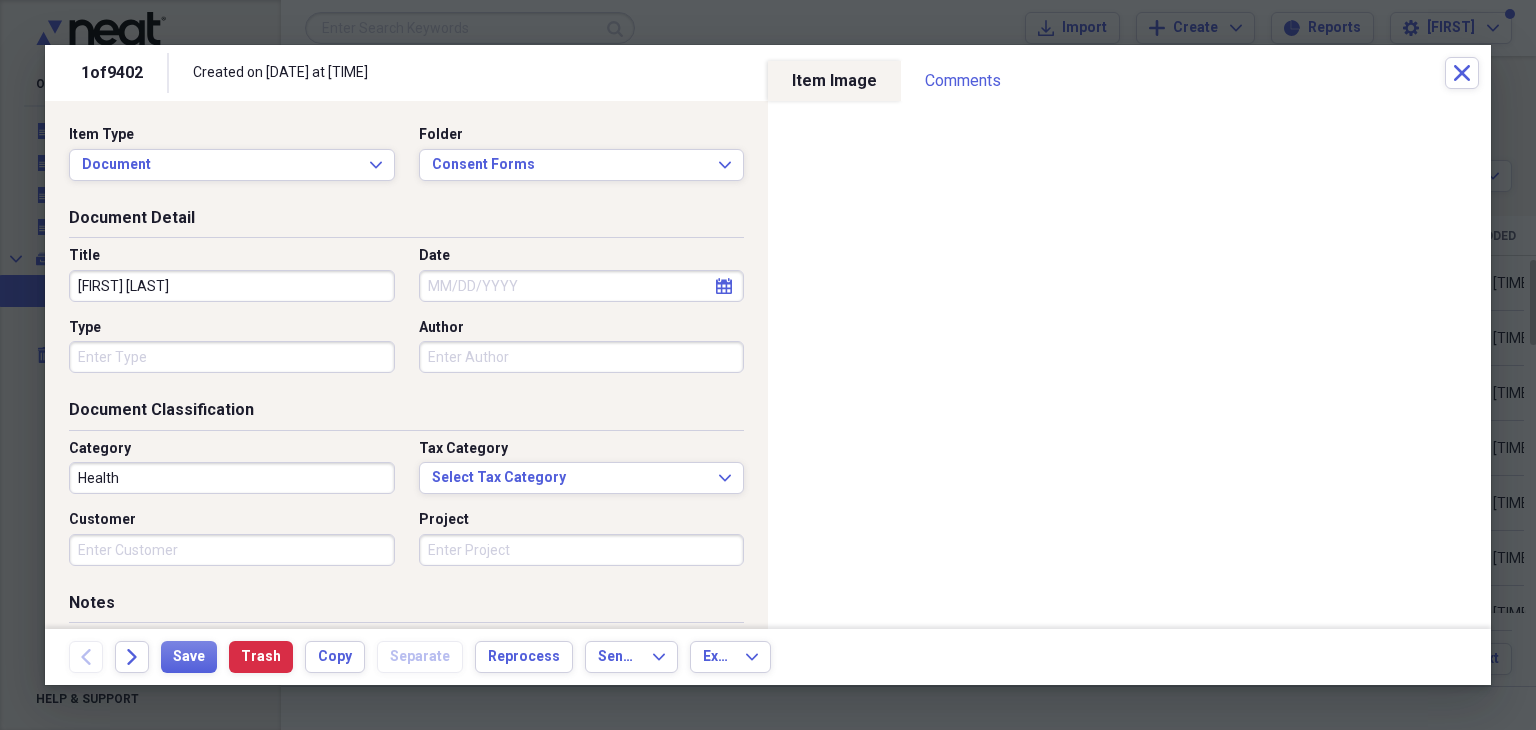 type on "[FIRST] [LAST]" 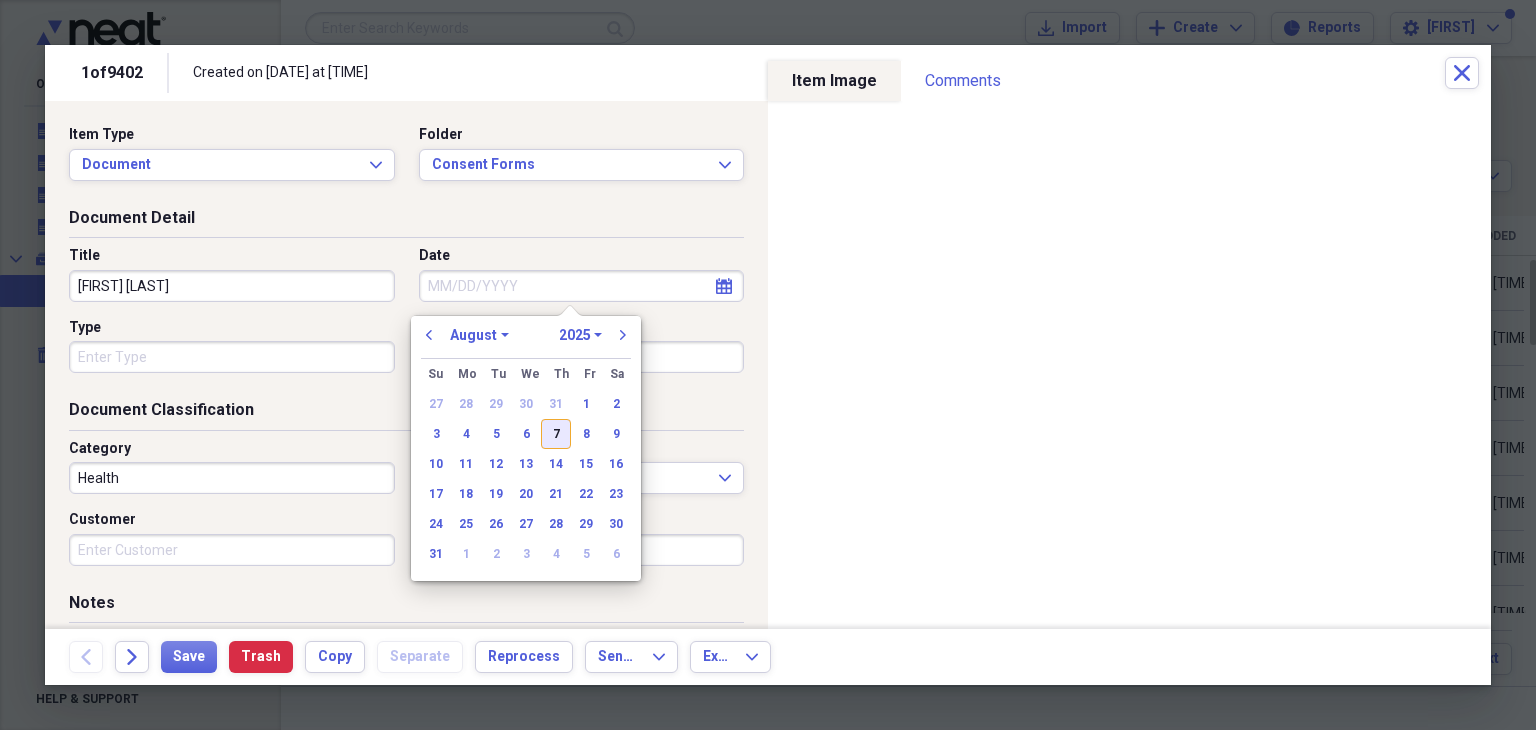 click on "7" at bounding box center (556, 434) 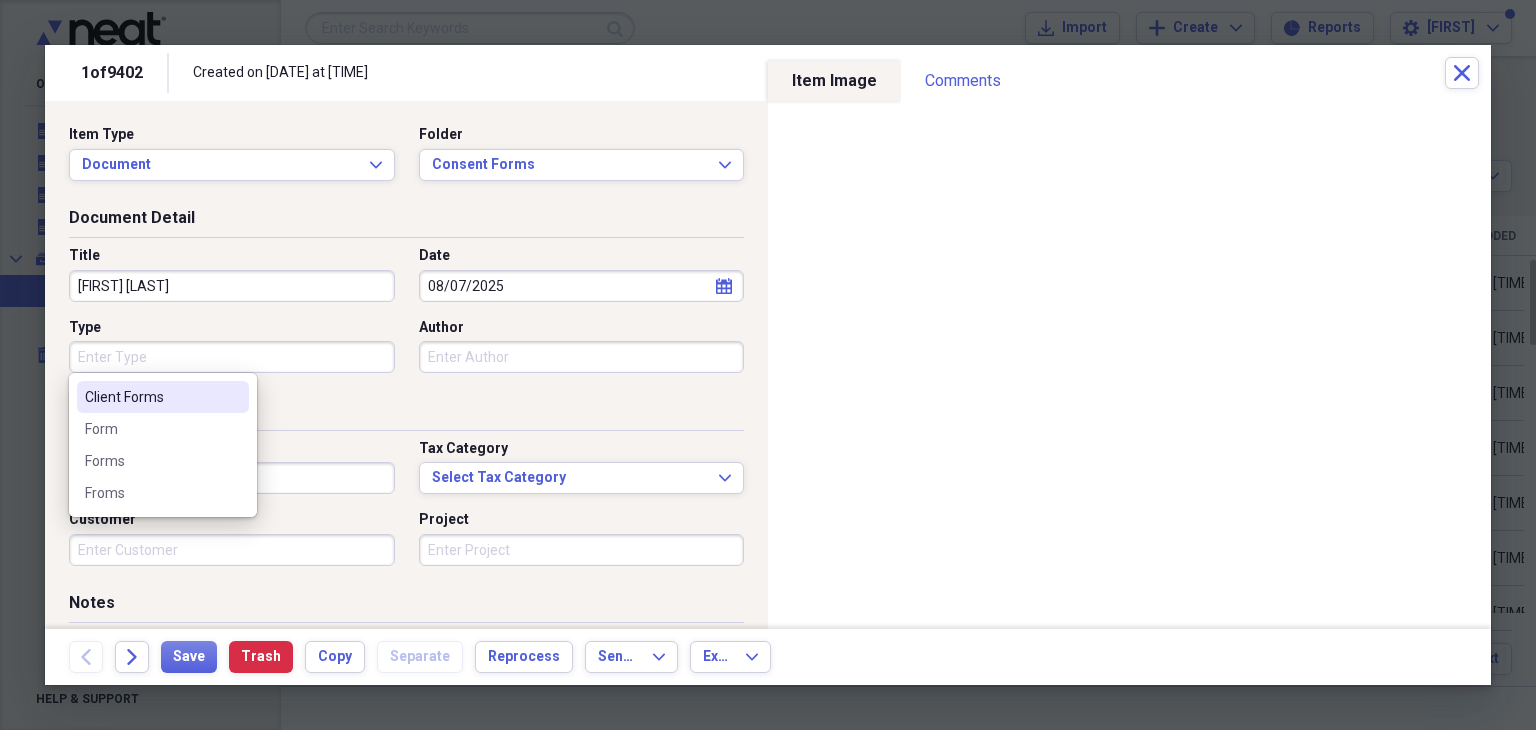 click on "Type" at bounding box center (232, 357) 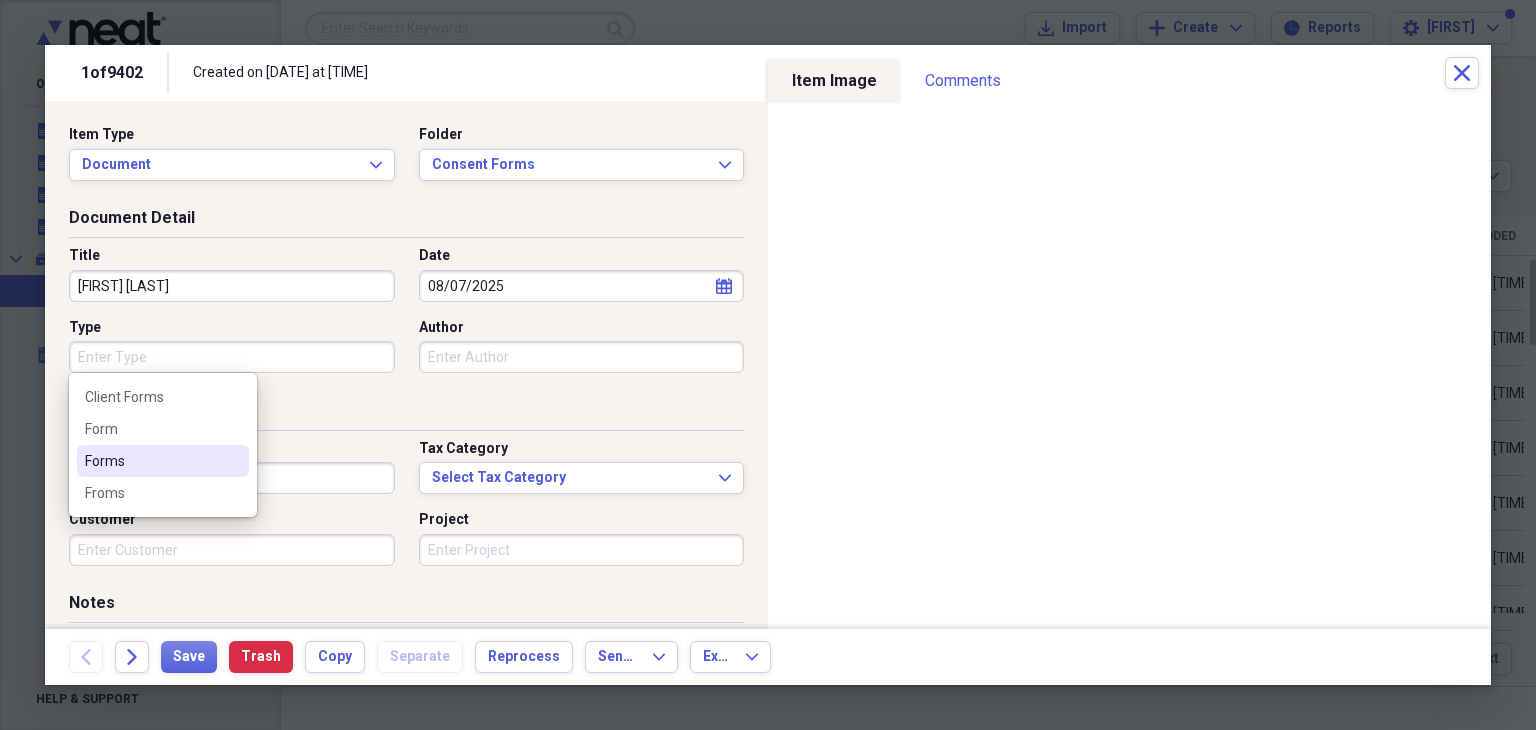 click on "Forms" at bounding box center (163, 461) 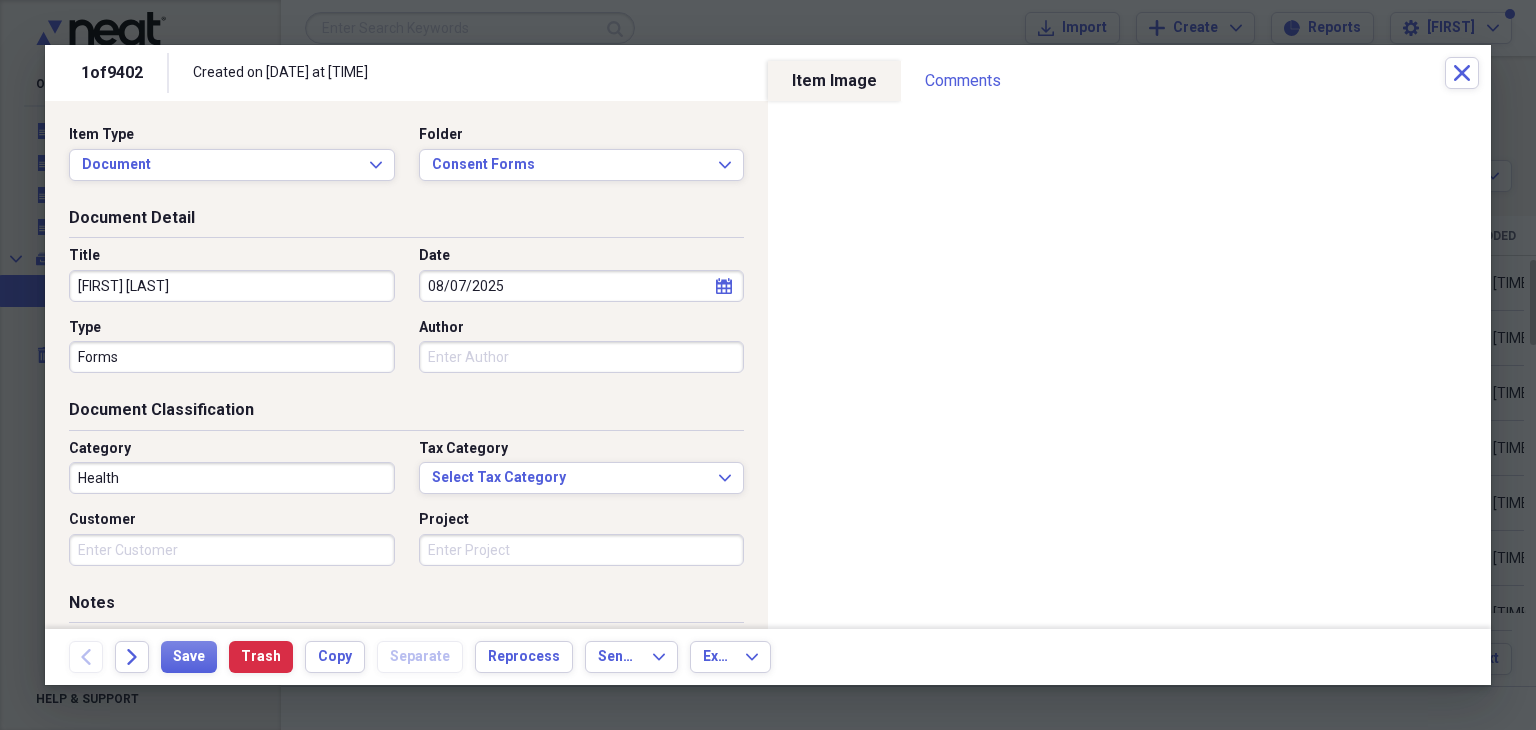 click on "Category Health" at bounding box center (238, 467) 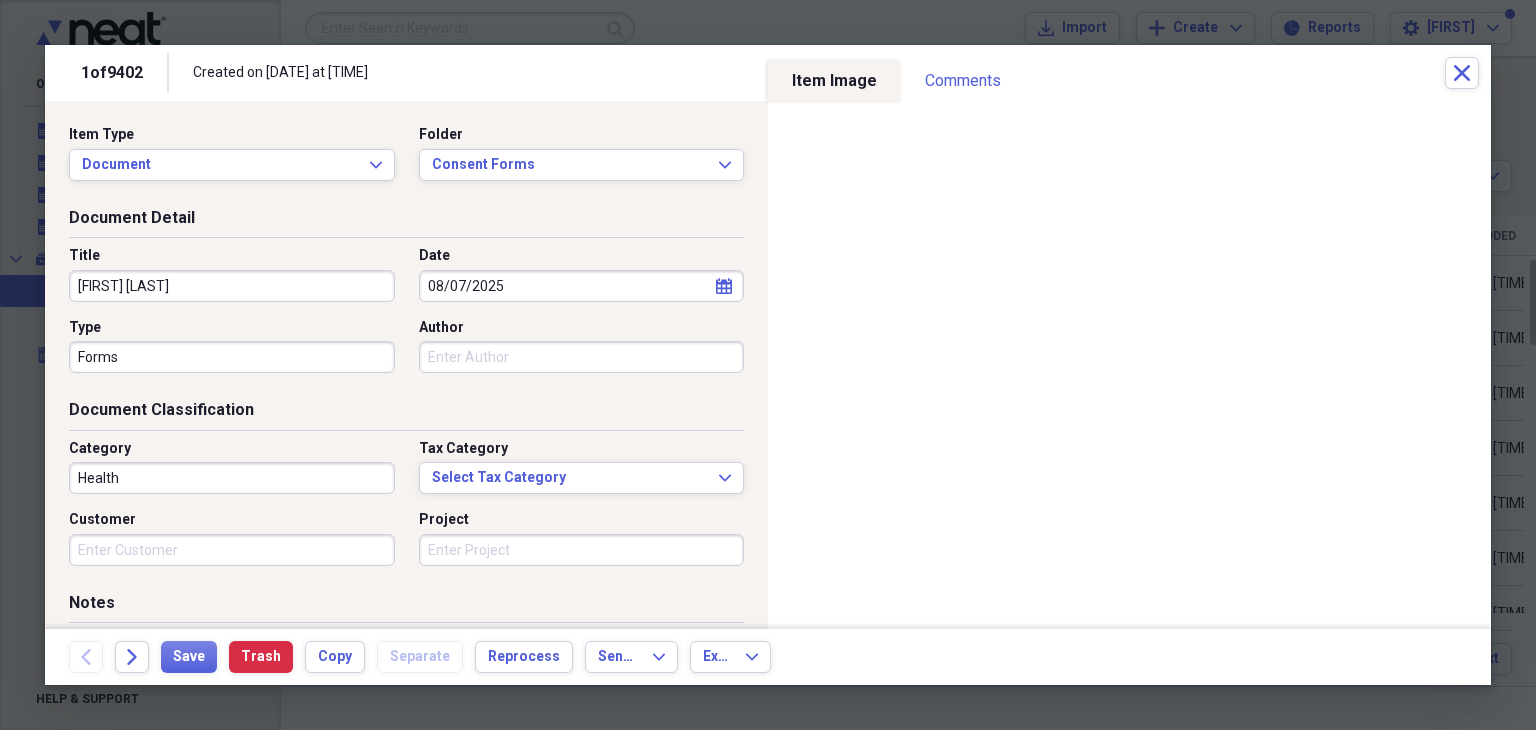 click on "Health" at bounding box center (232, 478) 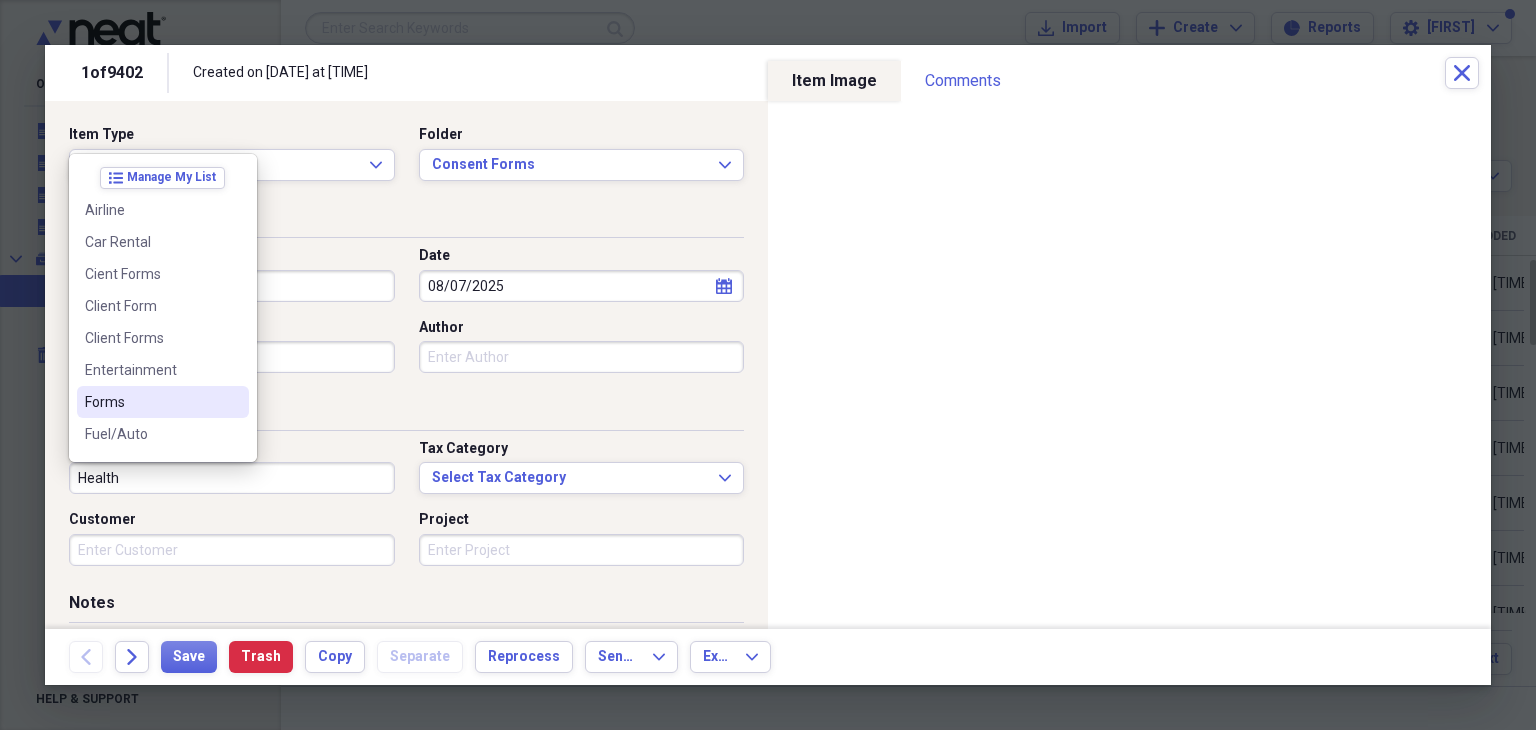 click on "Forms" at bounding box center [163, 402] 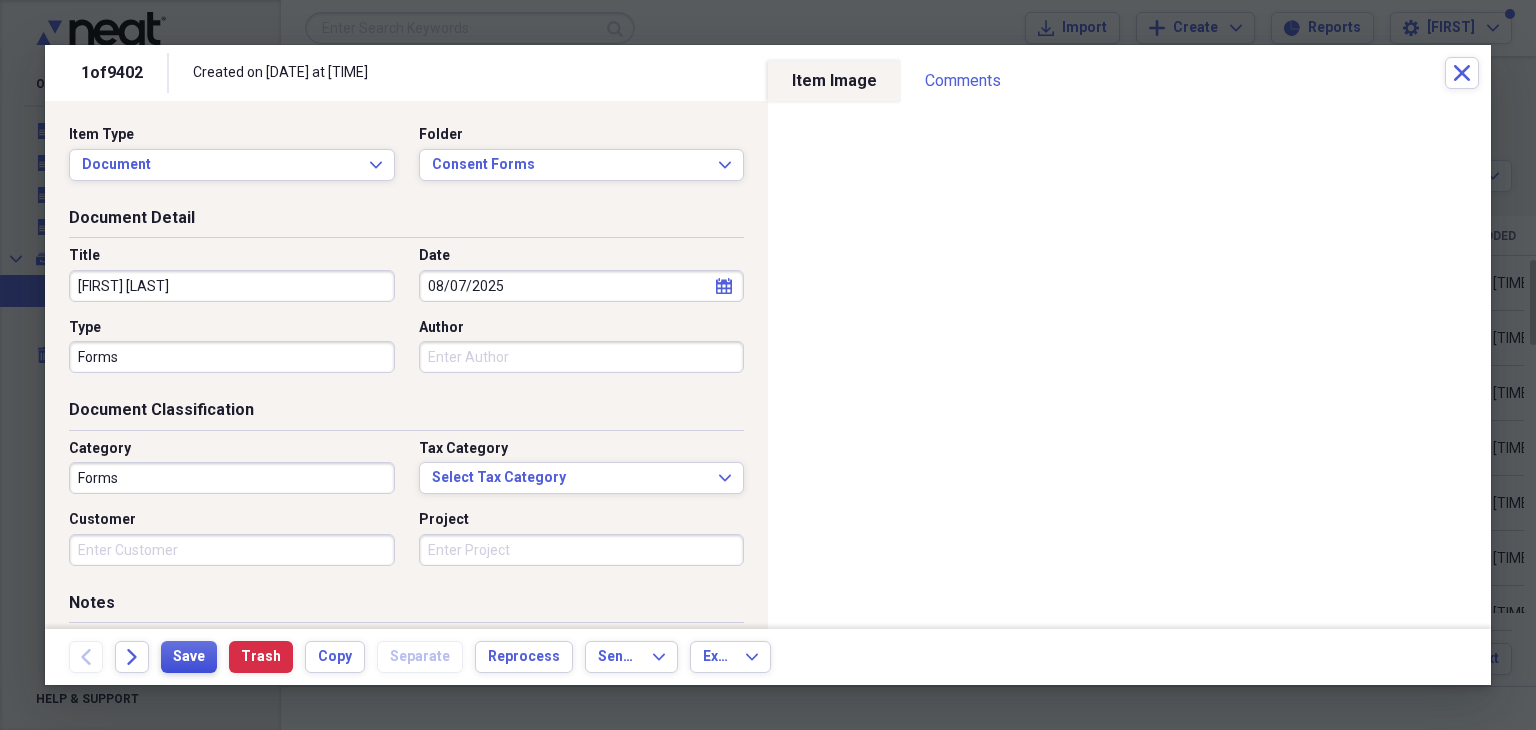 click on "Save" at bounding box center [189, 657] 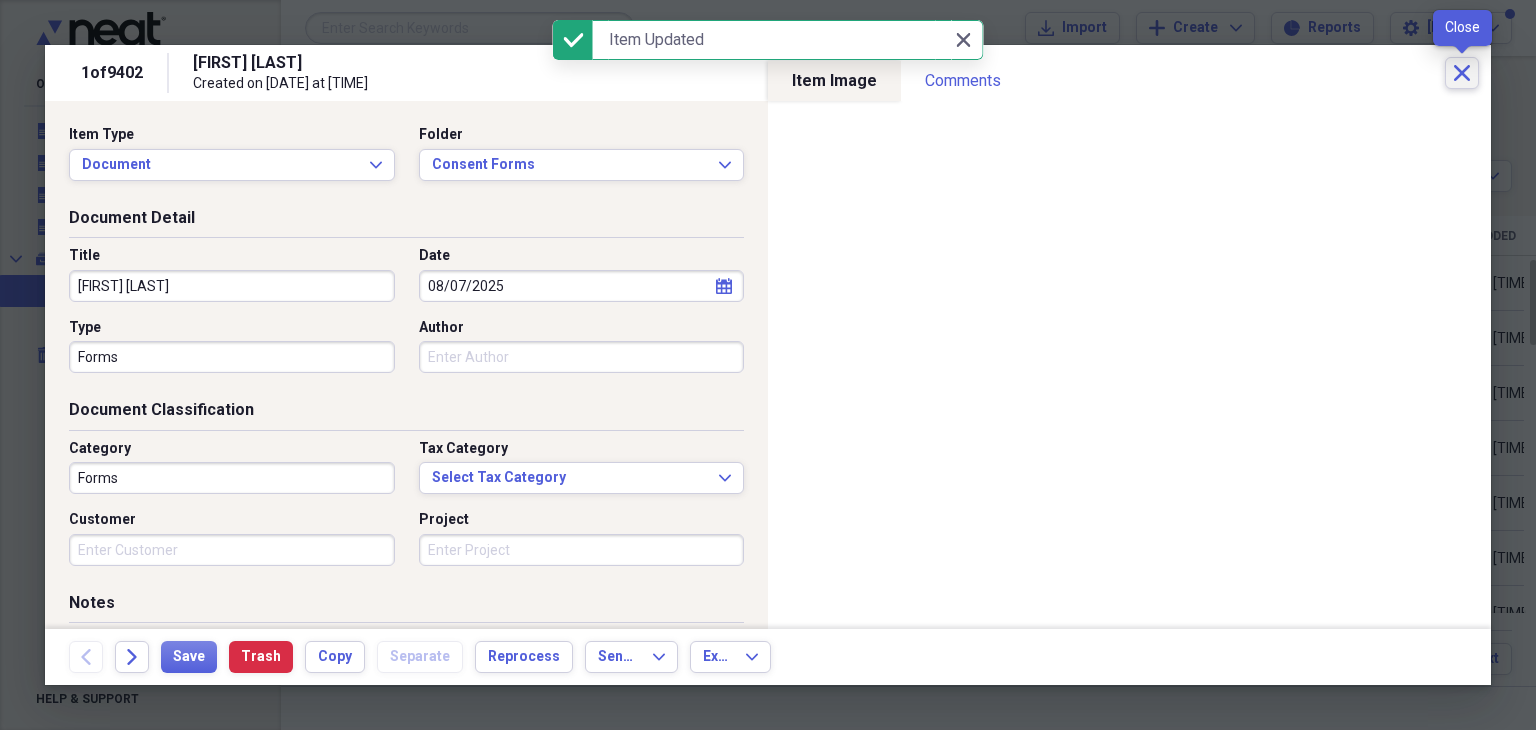 click on "Close" 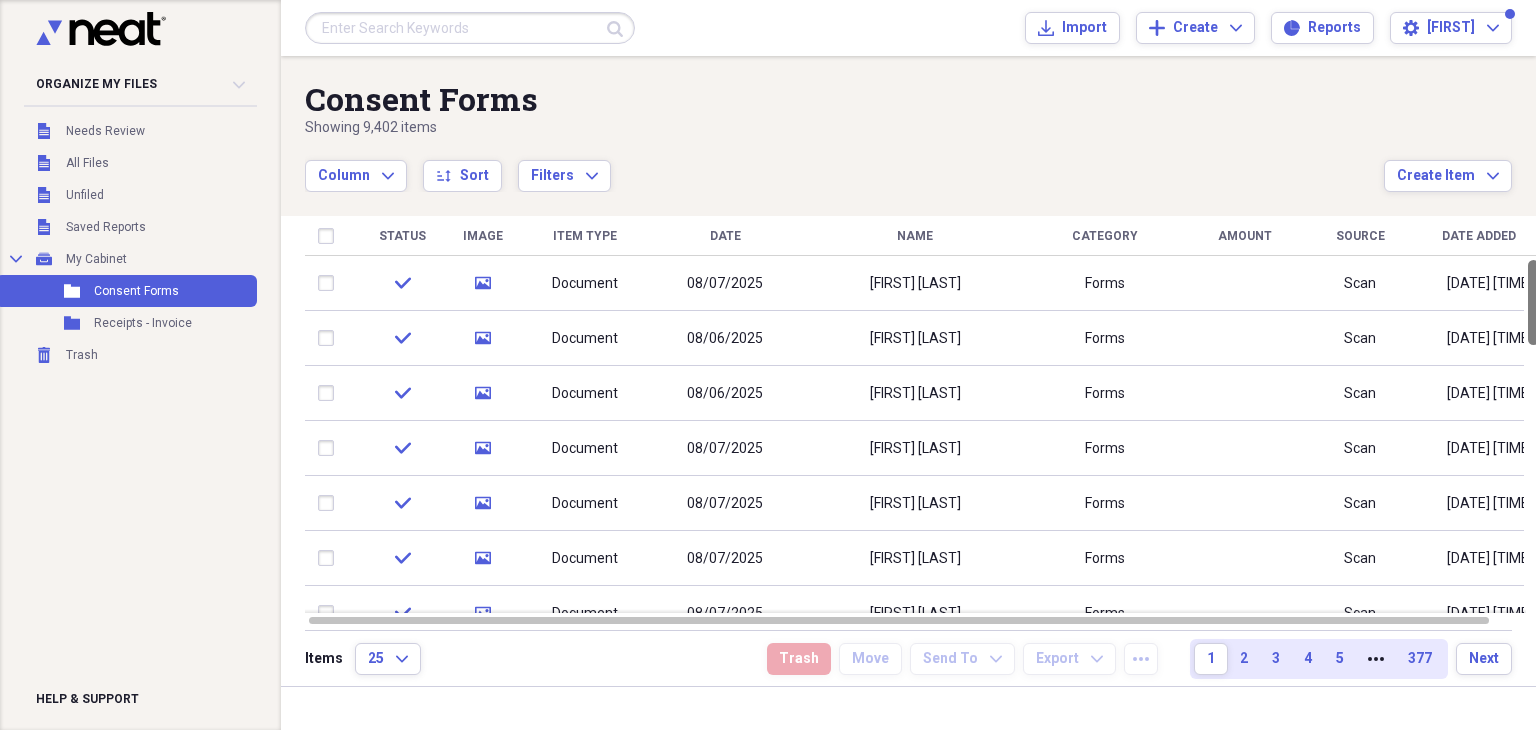 drag, startPoint x: 1526, startPoint y: 398, endPoint x: 1528, endPoint y: 272, distance: 126.01587 